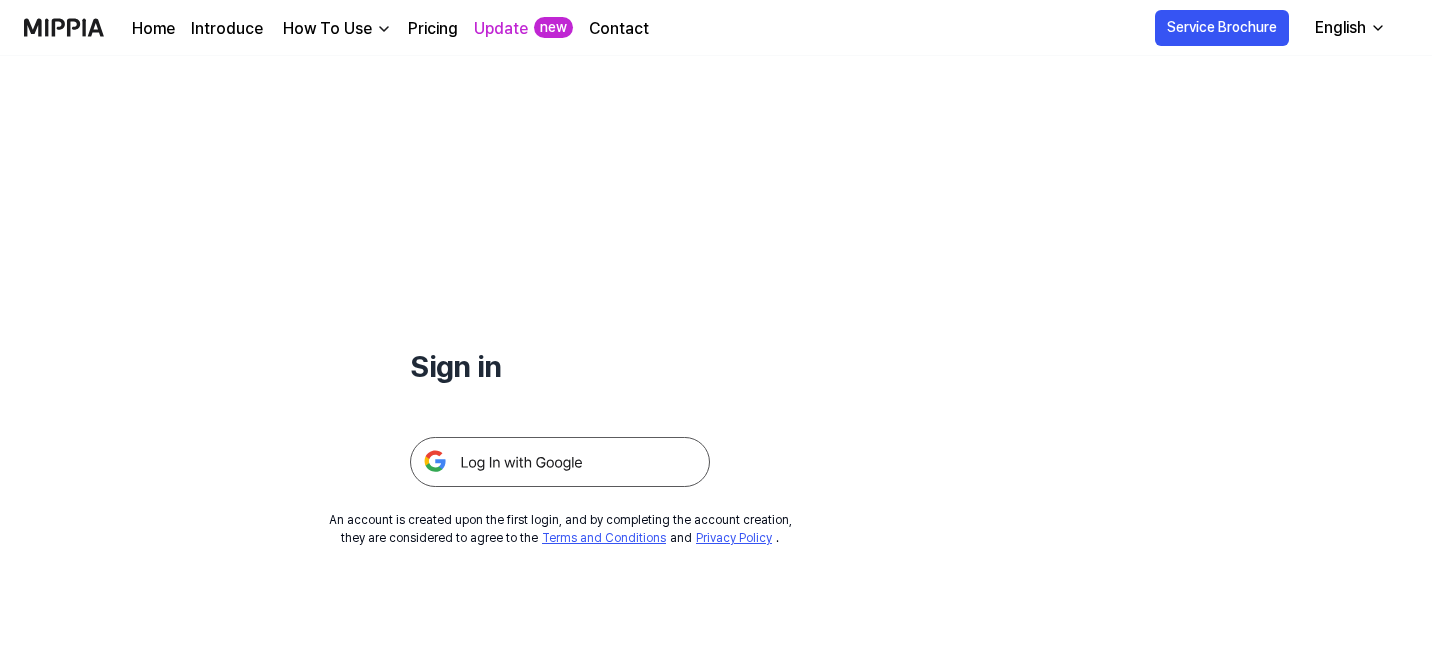 scroll, scrollTop: 0, scrollLeft: 0, axis: both 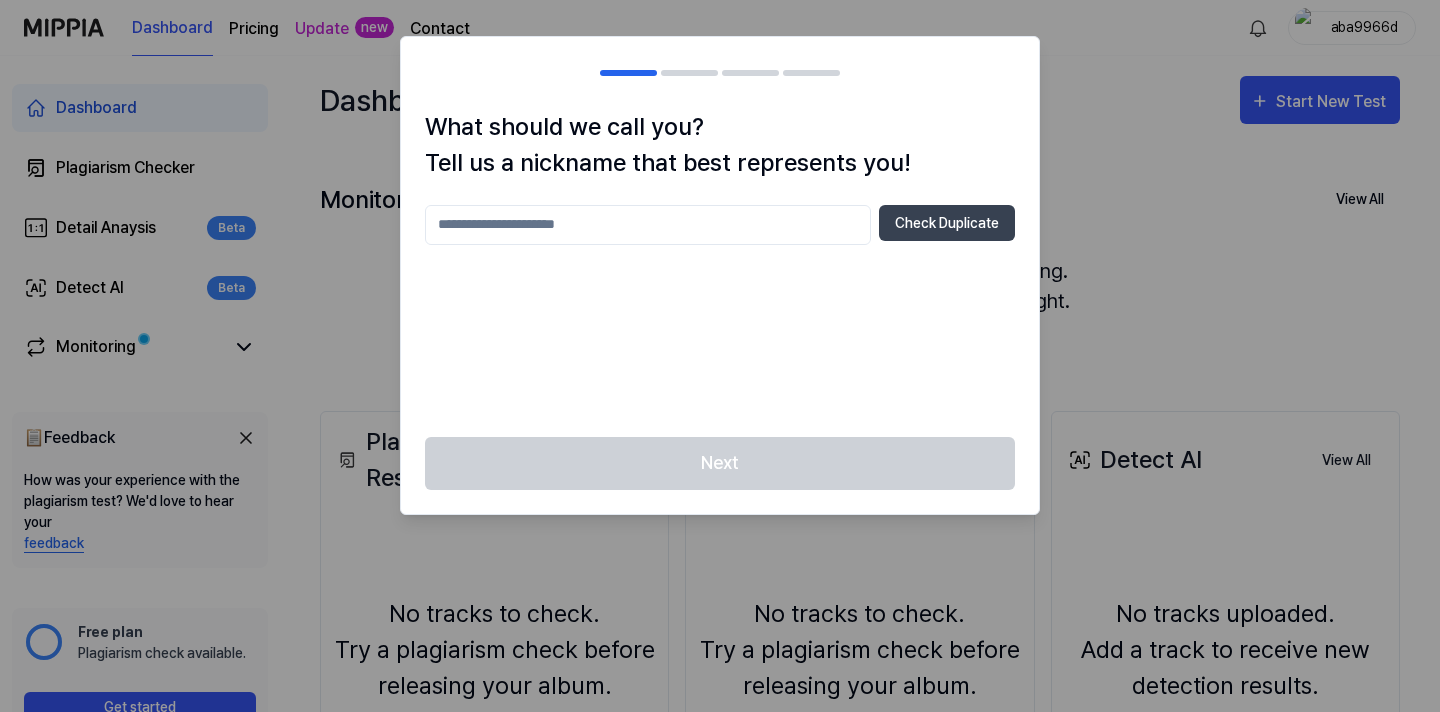 click at bounding box center [648, 225] 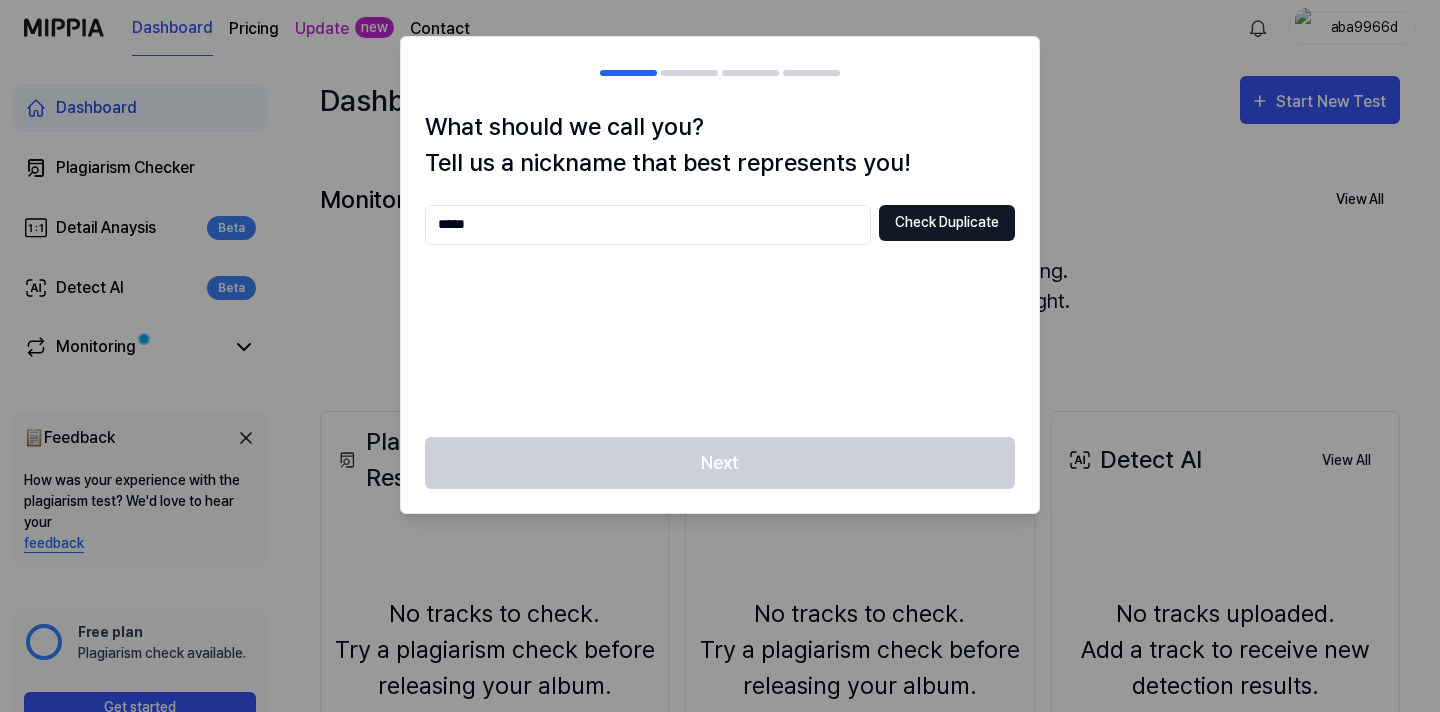 type on "*****" 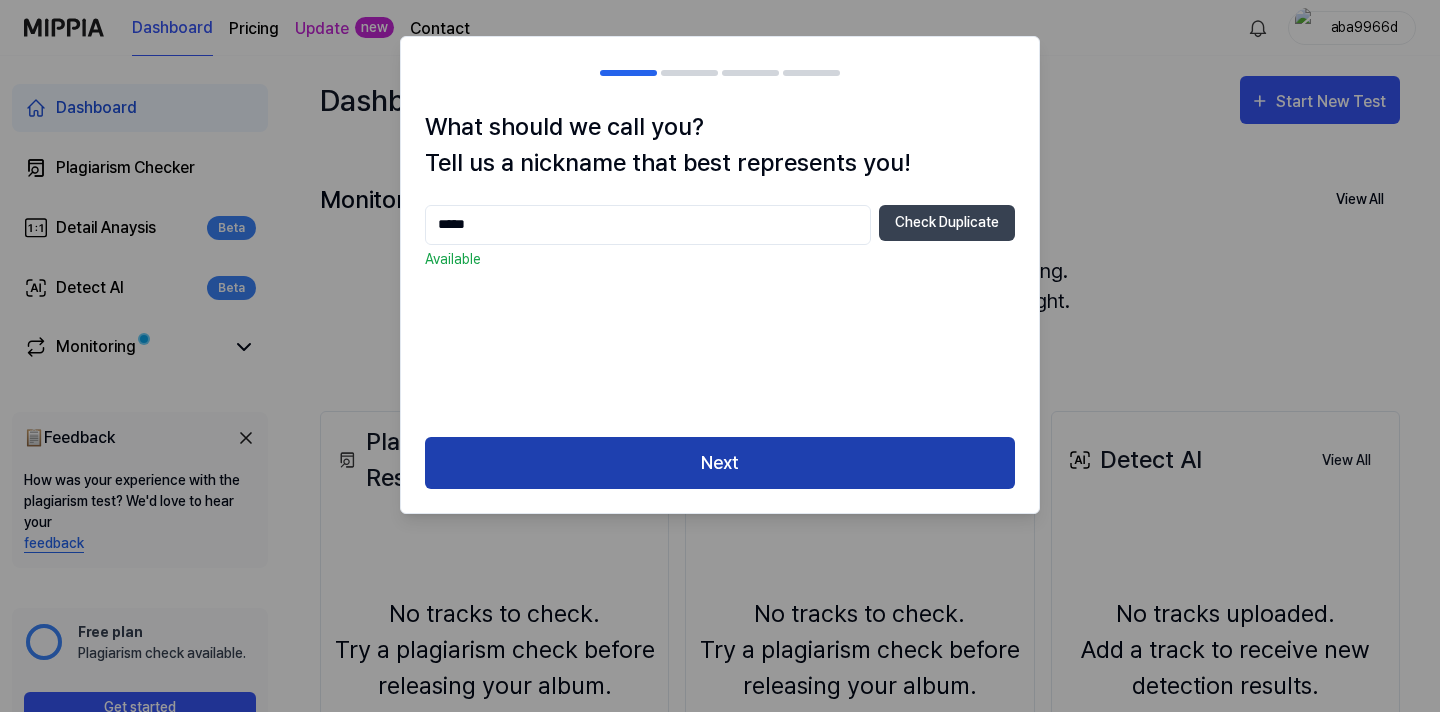 click on "Next" at bounding box center (720, 463) 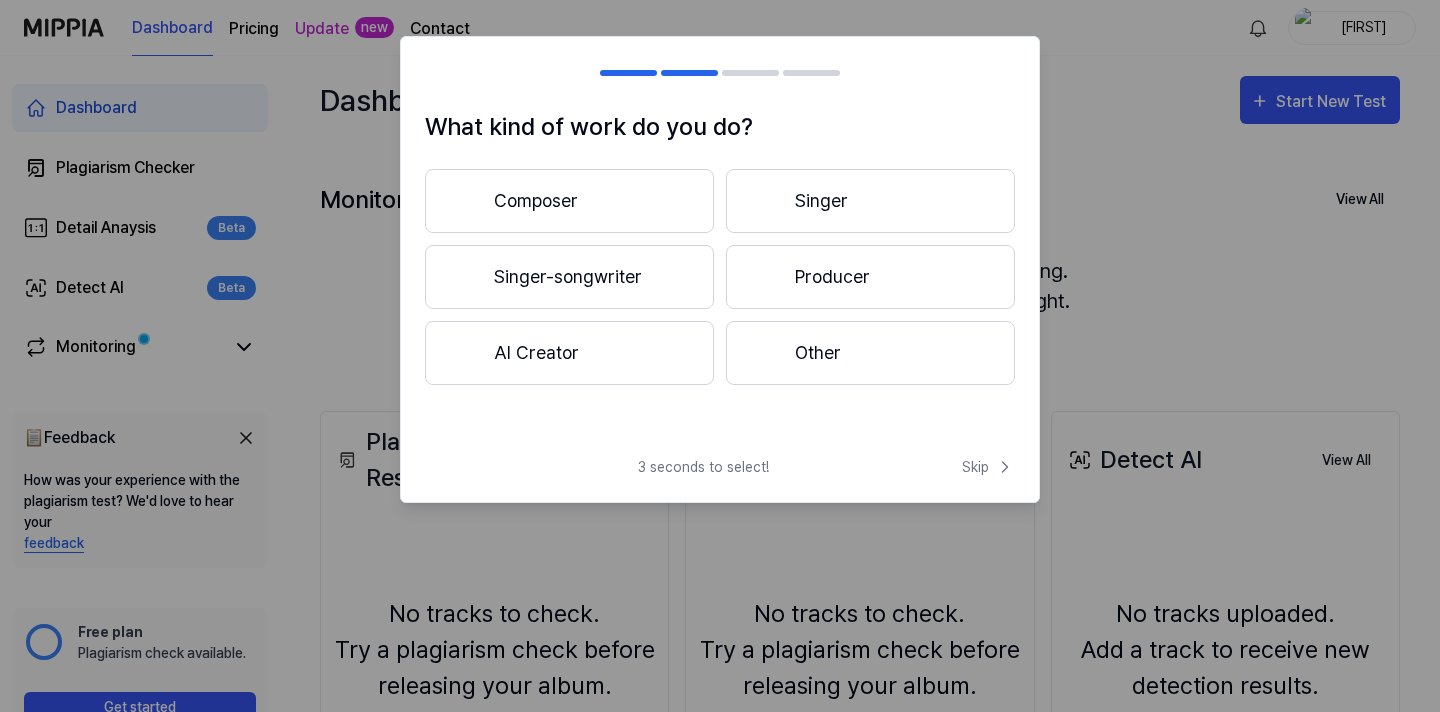 click on "Composer" at bounding box center [569, 201] 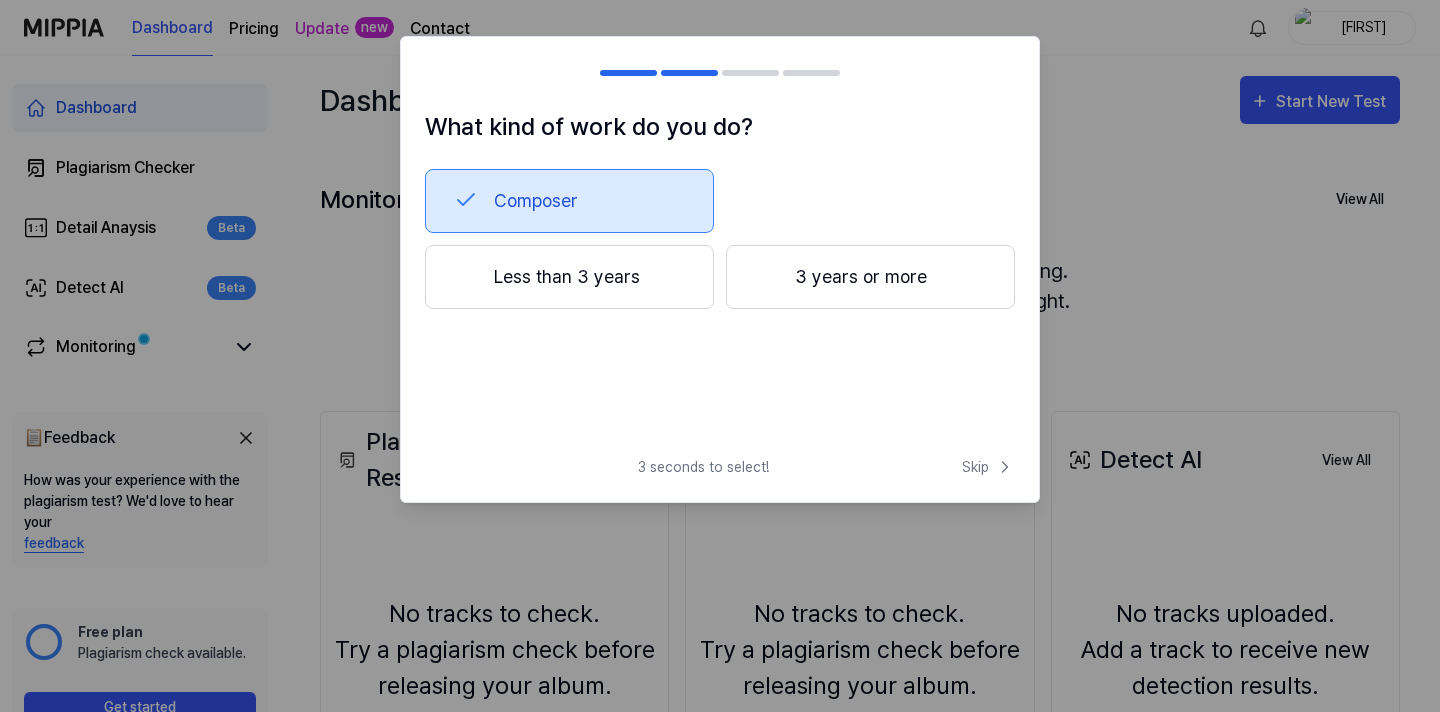 click on "3 years or more" at bounding box center (870, 277) 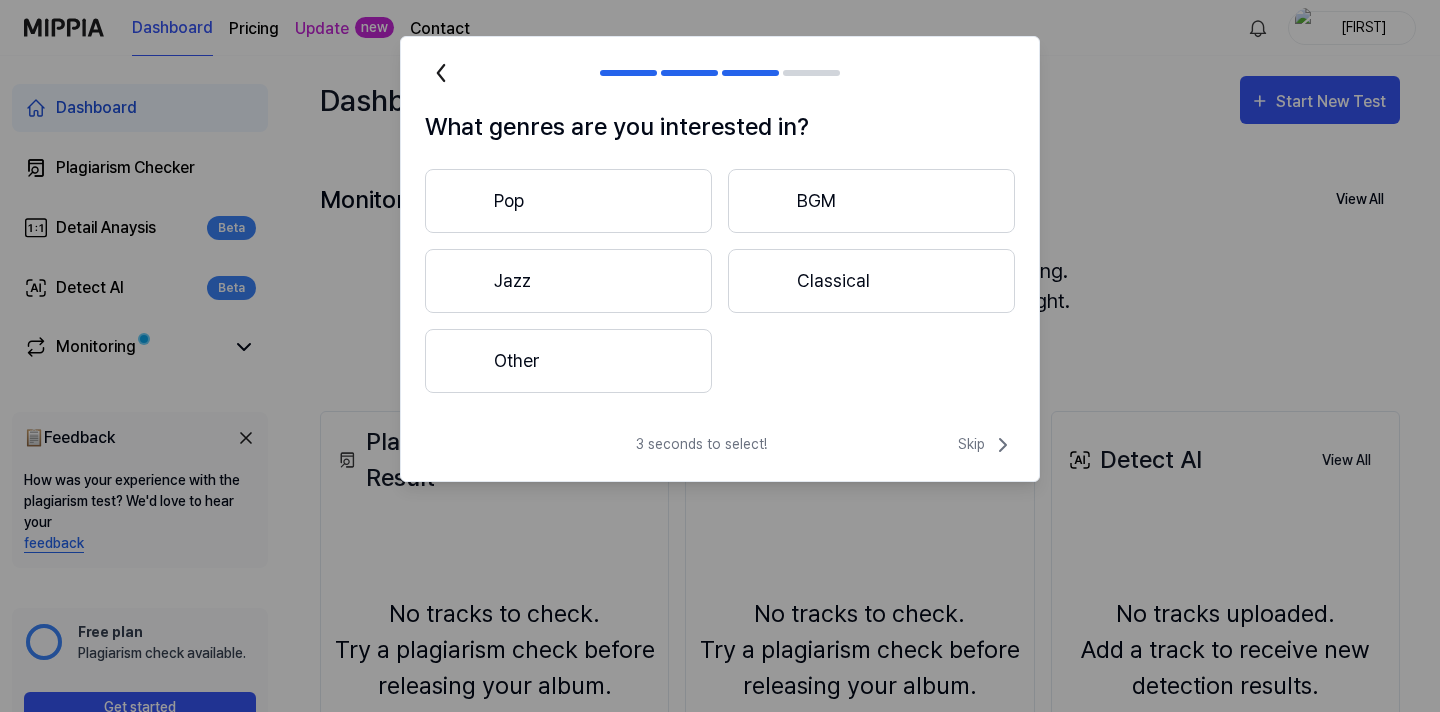 click on "Pop" at bounding box center (568, 201) 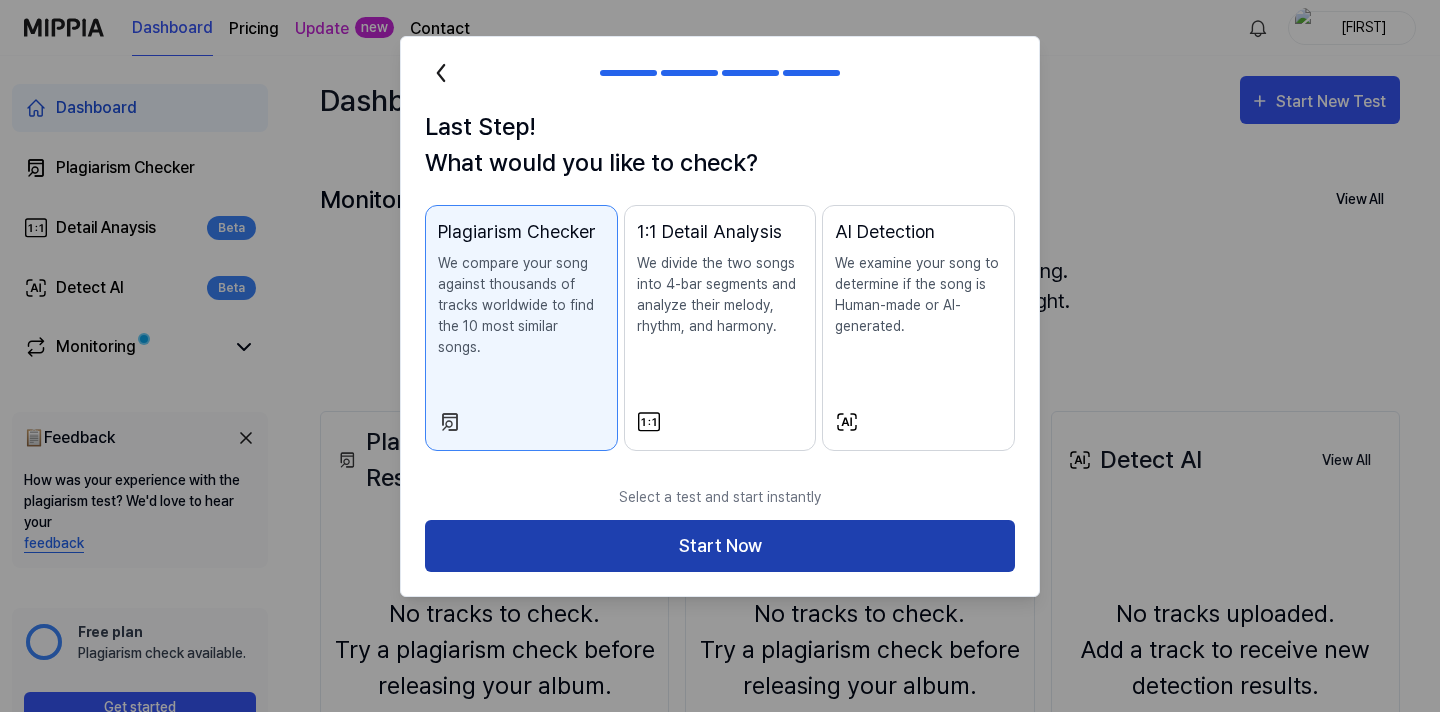 click on "Start Now" at bounding box center [720, 546] 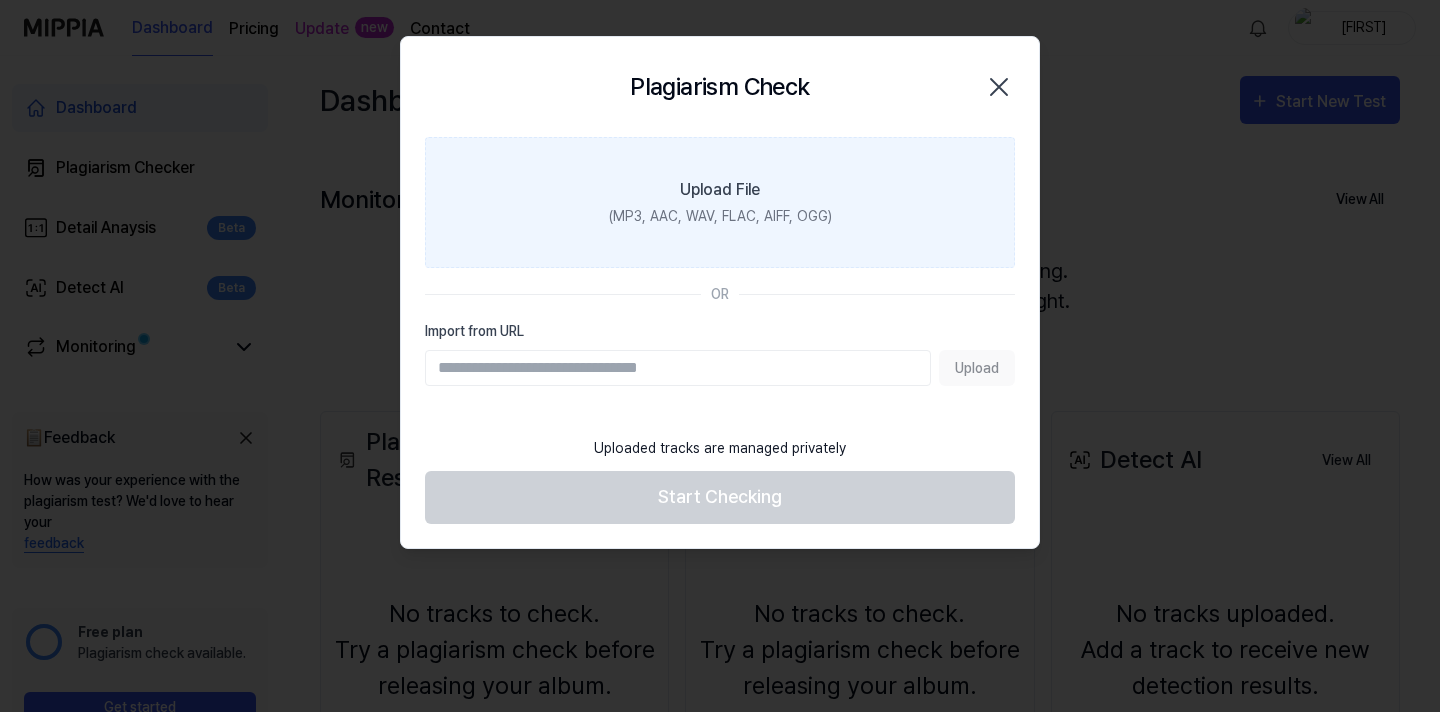 click on "Upload File (MP3, AAC, WAV, FLAC, AIFF, OGG)" at bounding box center [720, 202] 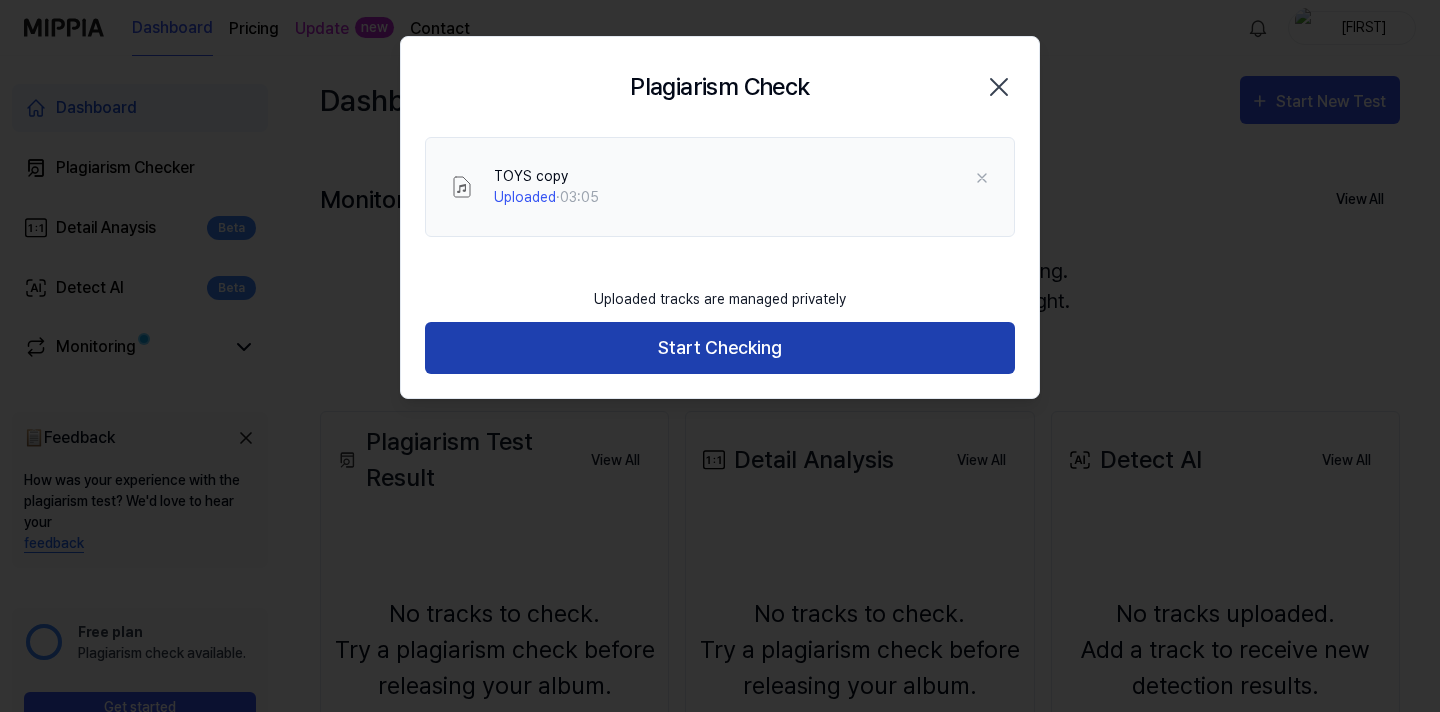 click on "Start Checking" at bounding box center (720, 348) 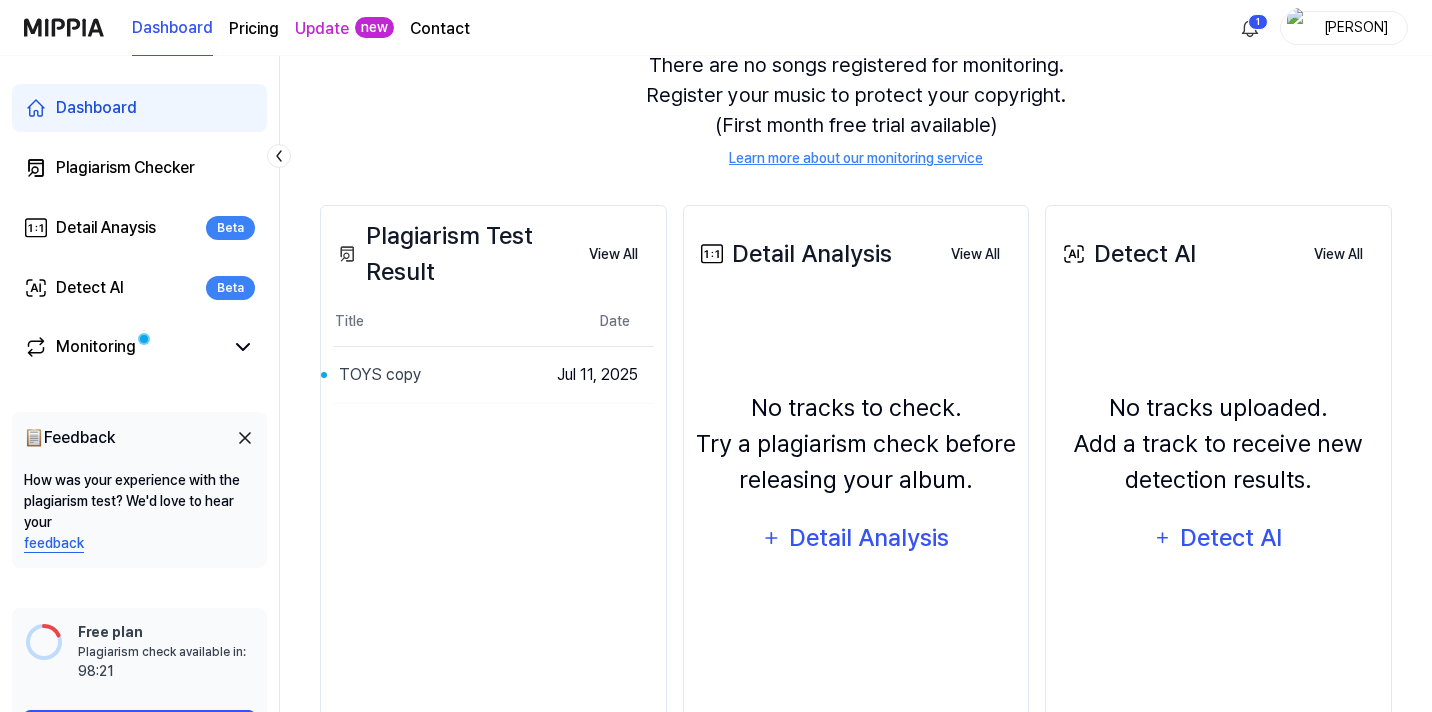 scroll, scrollTop: 203, scrollLeft: 0, axis: vertical 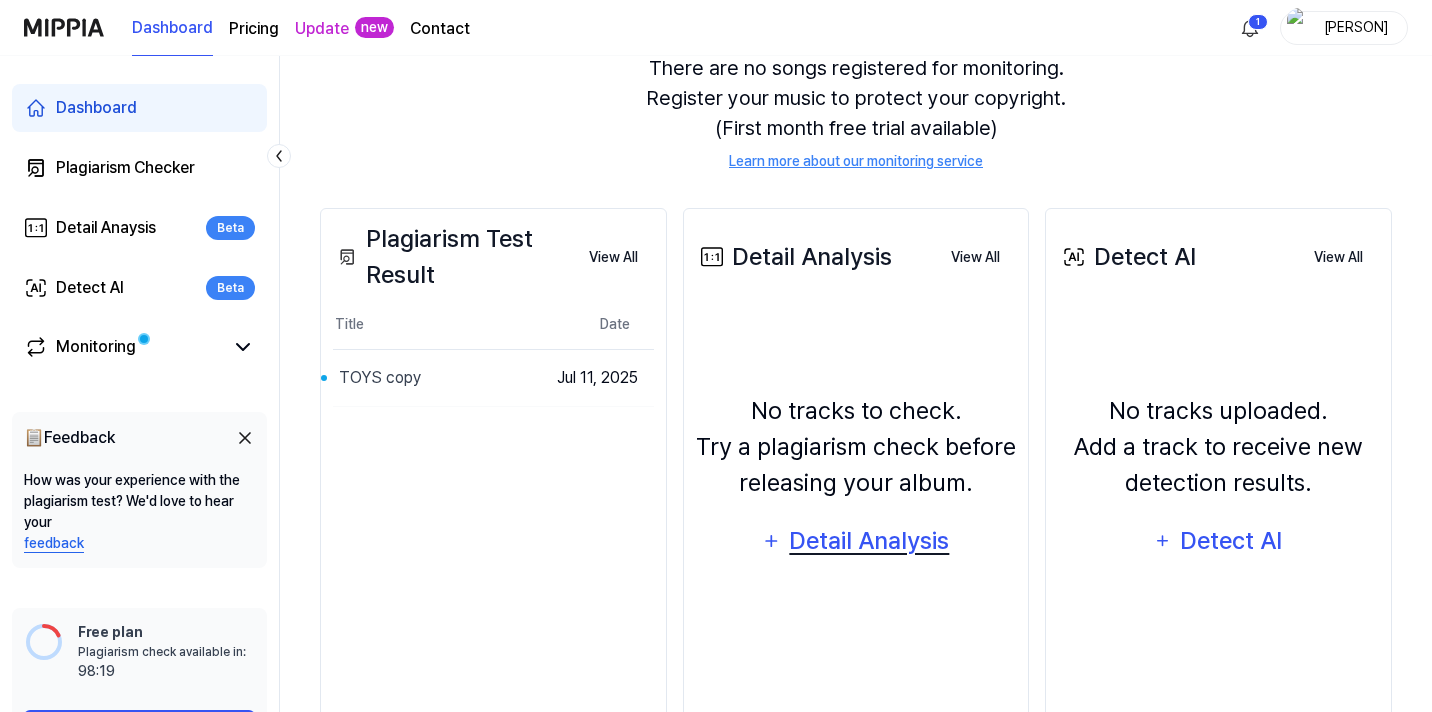 click on "Detail Analysis" at bounding box center (869, 541) 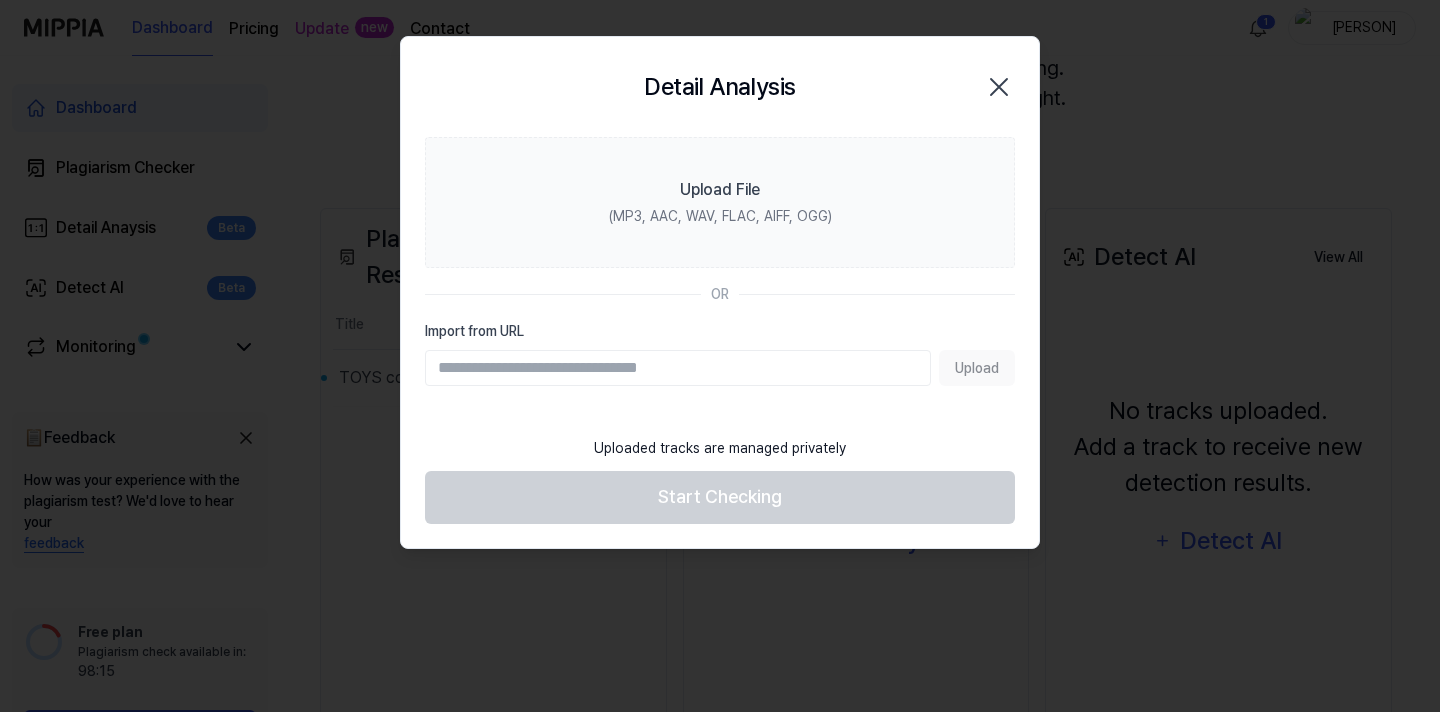 click 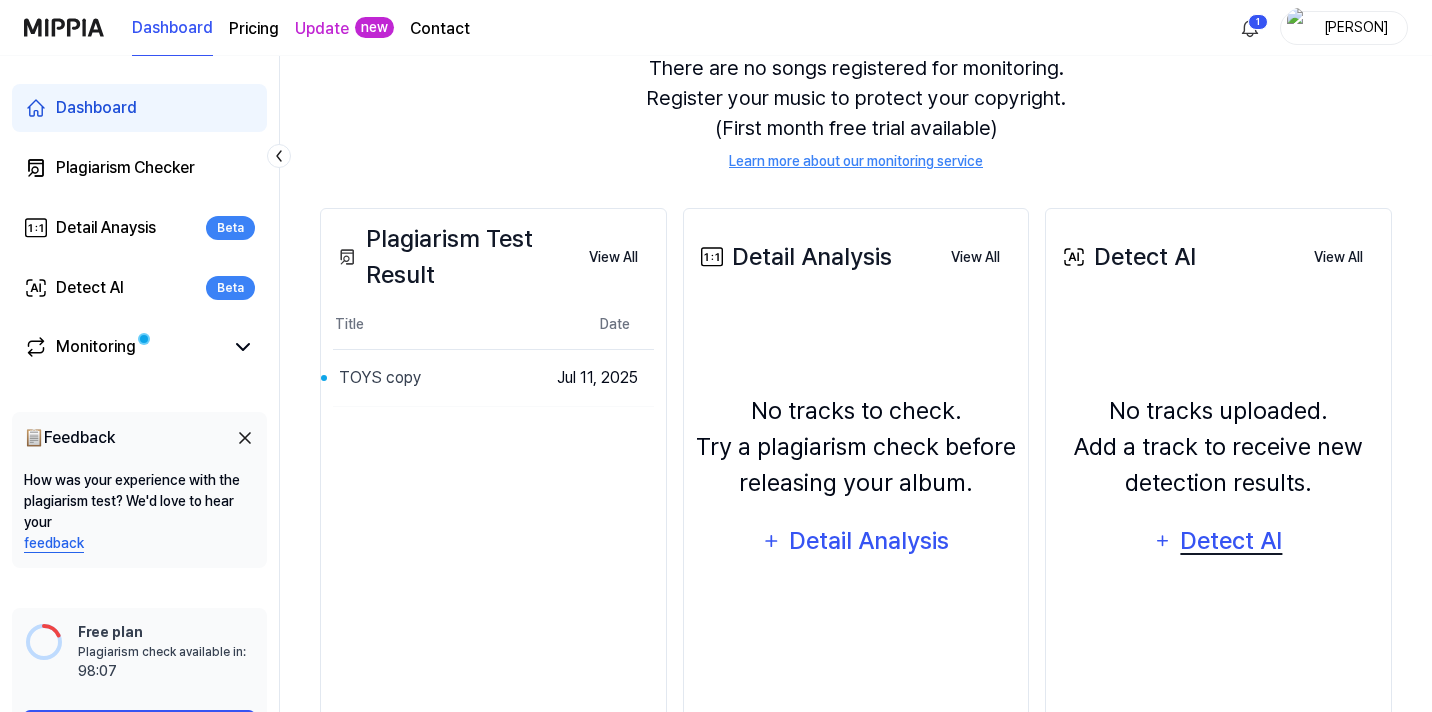 click on "Detect AI" at bounding box center (1231, 541) 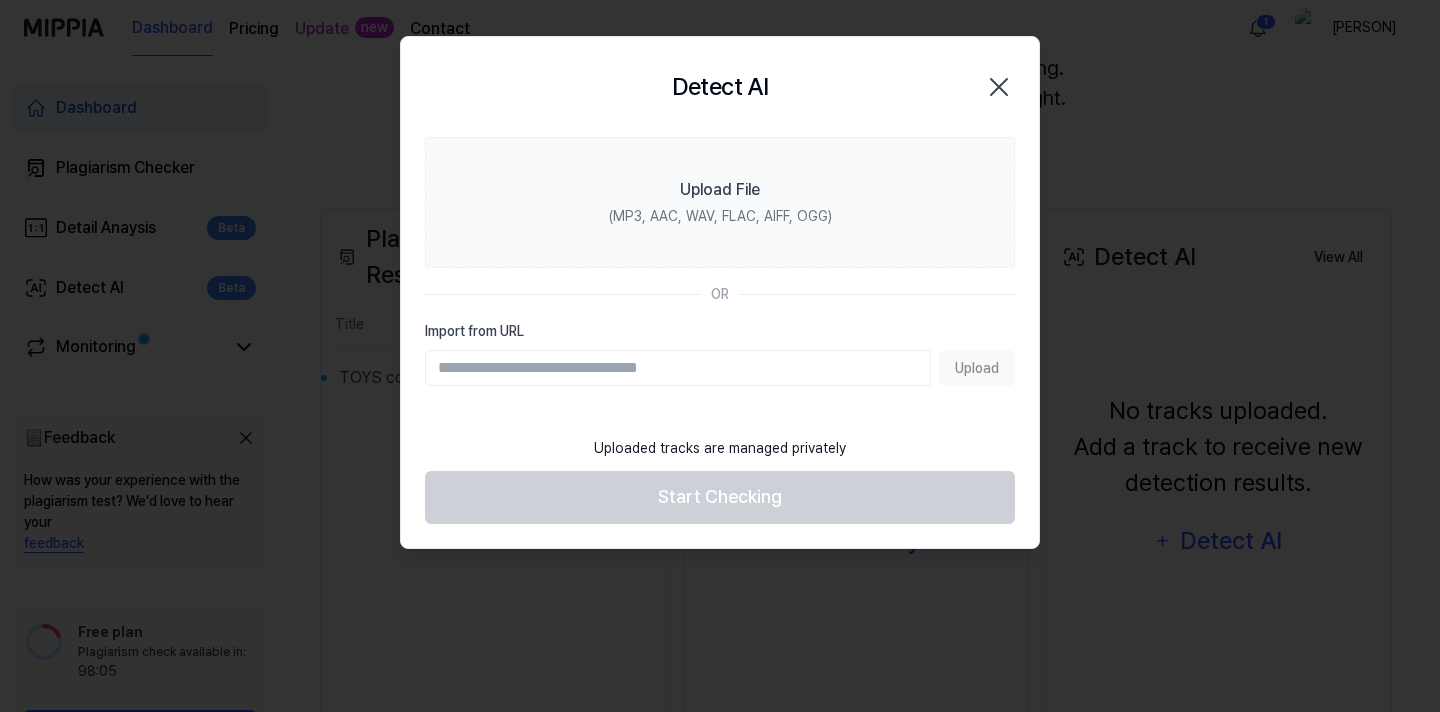 click 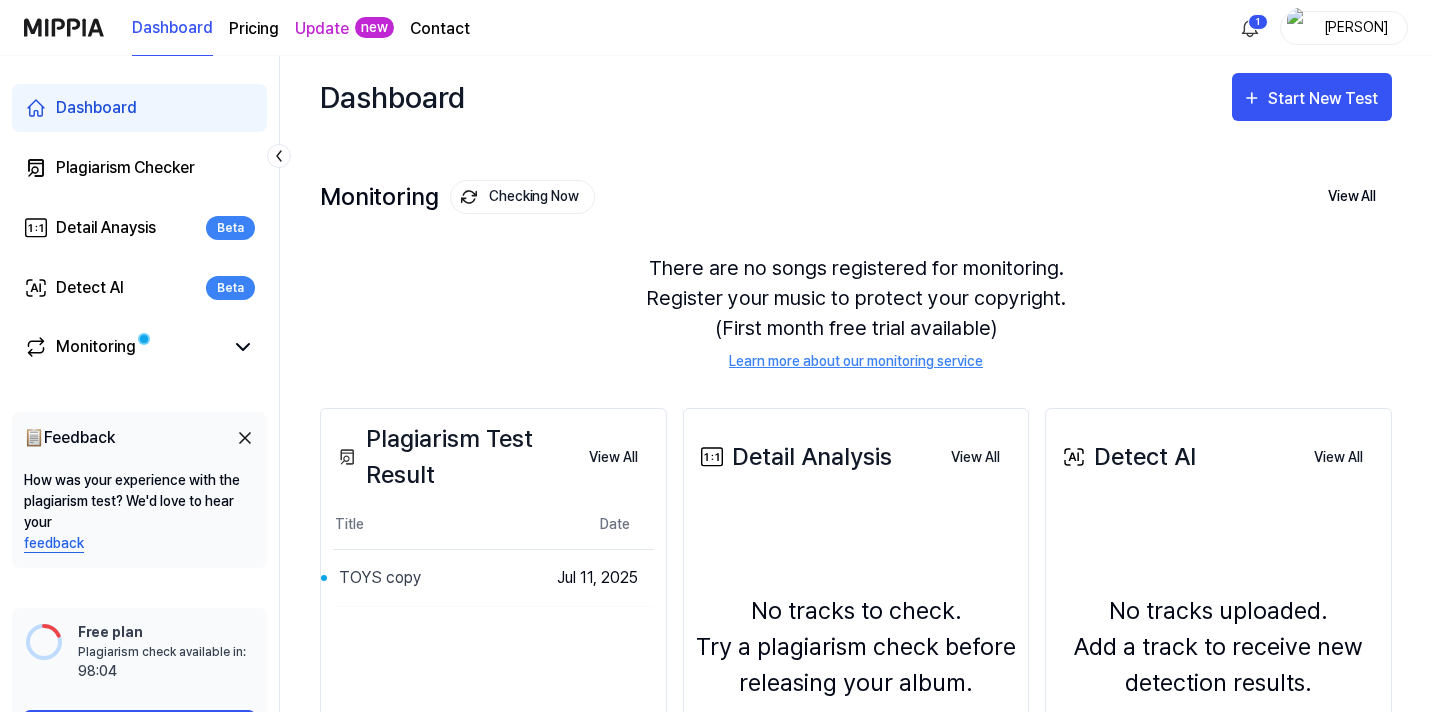 scroll, scrollTop: 0, scrollLeft: 0, axis: both 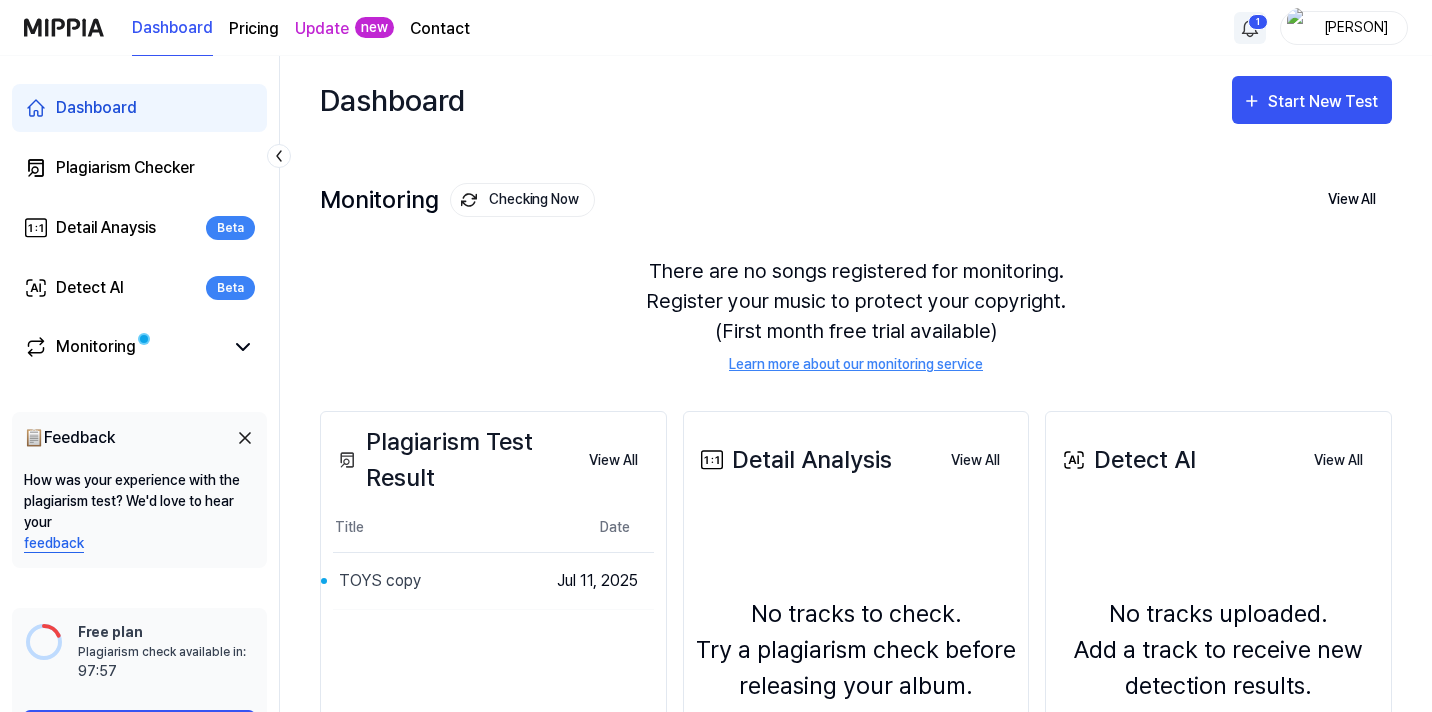 click on "Dashboard Pricing Update new Contact 1 ARIEL Dashboard Plagiarism Checker Detail Anaysis Beta Detect AI Beta Monitoring 📋  Feedback How was your experience with the plagiarism test? We'd love to hear your  feedback Free plan Plagiarism check available in:  available in:      97:57 Get started Dashboard Start New Test Monitoring Checking Now View All Monitoring There are no songs registered for monitoring.
Register your music to protect your copyright.
(First month free trial available) Learn more about our monitoring service Plagiarism Test Result View All Plagiarism Test Result Title Date TOYS copy Open Jul 11, 2025 View All Detail Analysis View All Detail Analysis No tracks to check.
Try a plagiarism check before releasing your album. Detail Analysis View All Detect AI View All Detect AI No tracks uploaded.
Add a track to receive new detection results. Detect AI View All" at bounding box center (716, 356) 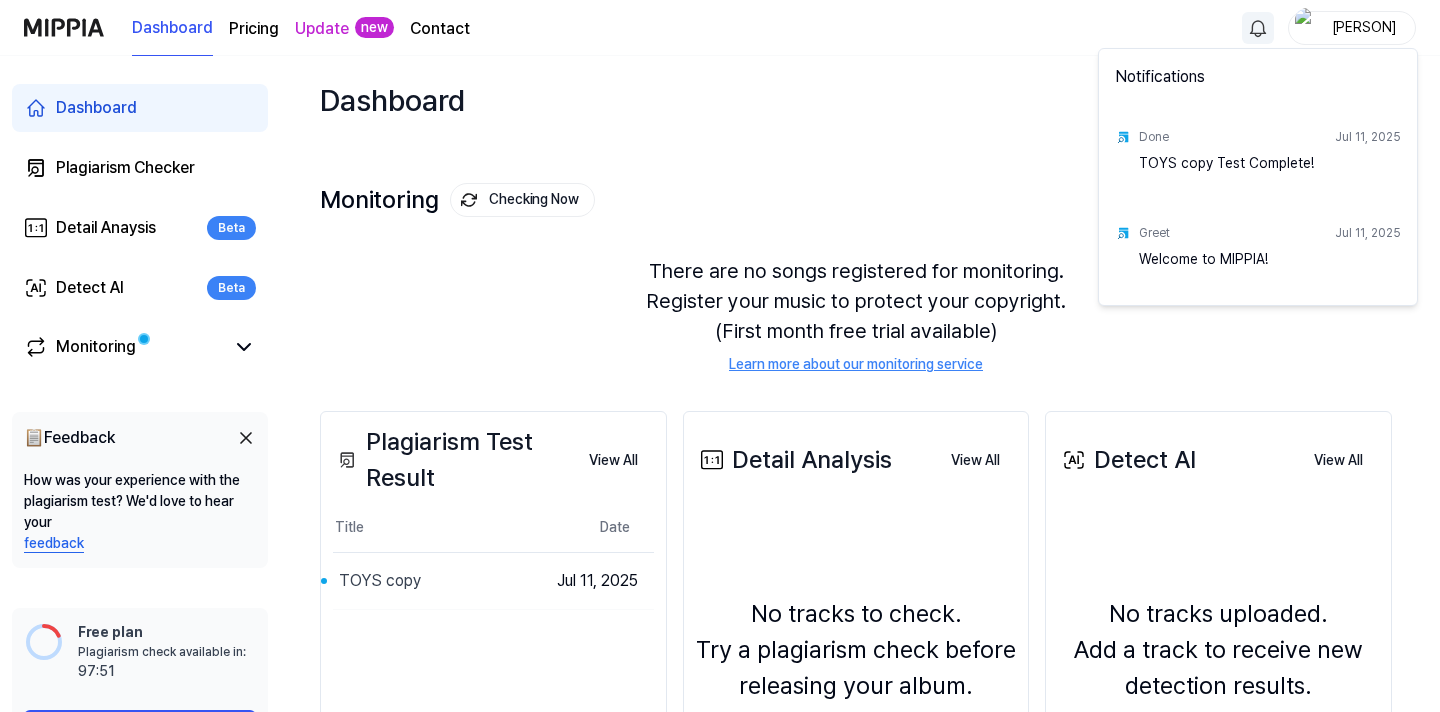 click on "TOYS copy Test Complete!" at bounding box center (1270, 173) 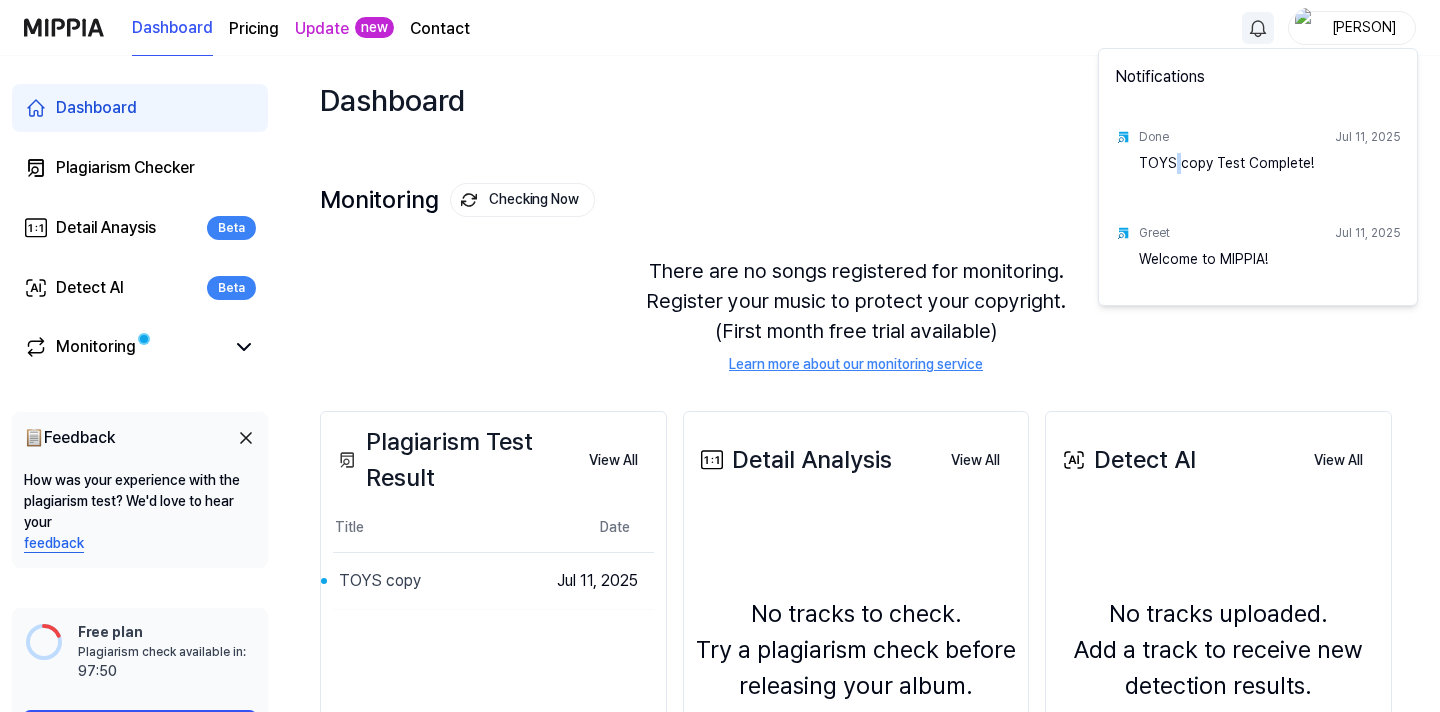 click on "TOYS copy Test Complete!" at bounding box center [1270, 173] 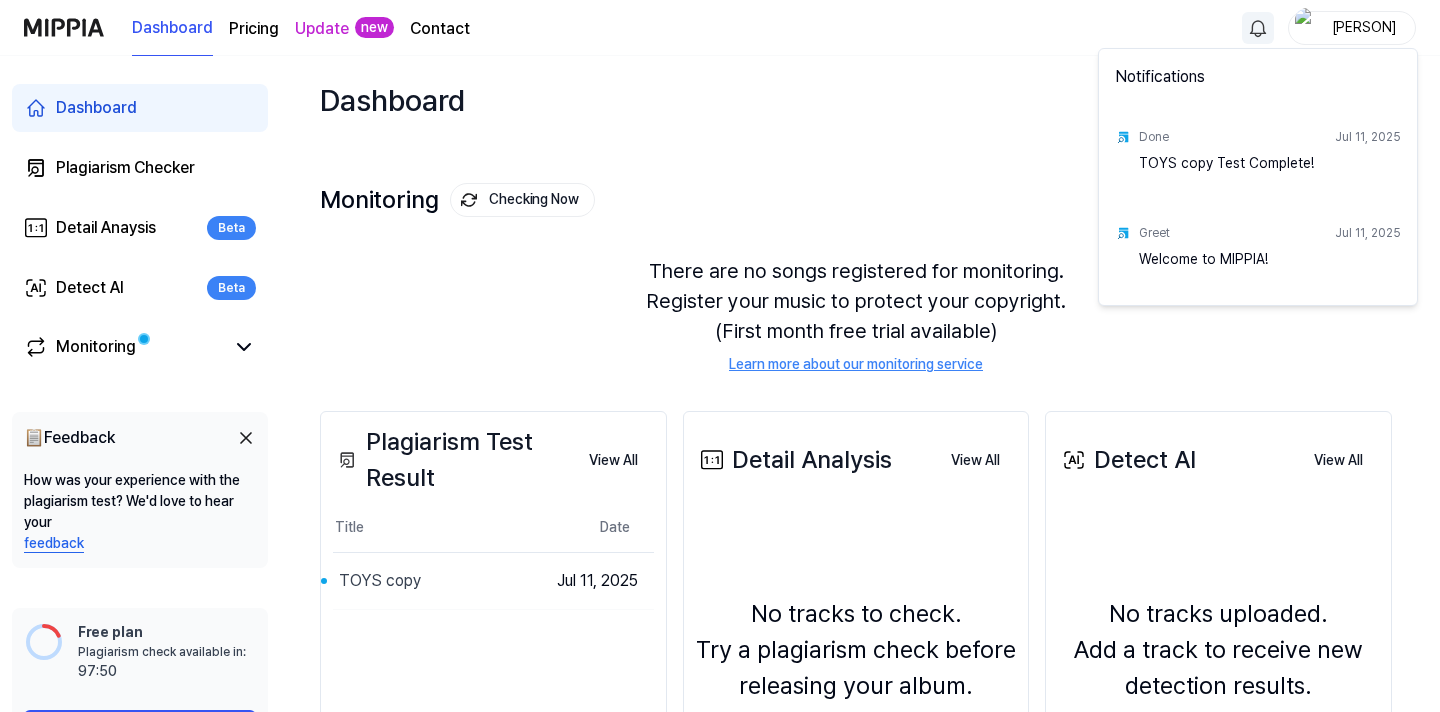 click on "Dashboard Pricing Update new Contact ARIEL Dashboard Plagiarism Checker Detail Anaysis Beta Detect AI Beta Monitoring 📋  Feedback How was your experience with the plagiarism test? We'd love to hear your  feedback Free plan Plagiarism check available in:  available in:      97:50 Get started Dashboard Start New Test Monitoring Checking Now View All Monitoring There are no songs registered for monitoring.
Register your music to protect your copyright.
(First month free trial available) Learn more about our monitoring service Plagiarism Test Result View All Plagiarism Test Result Title Date TOYS copy Open Jul 11, 2025 View All Detail Analysis View All Detail Analysis No tracks to check.
Try a plagiarism check before releasing your album. Detail Analysis View All Detect AI View All Detect AI No tracks uploaded.
Add a track to receive new detection results. Detect AI View All Notifications Done Jul 11, 2025 TOYS copy Test Complete! Greet Jul 11, 2025 Welcome to MIPPIA!" at bounding box center (720, 356) 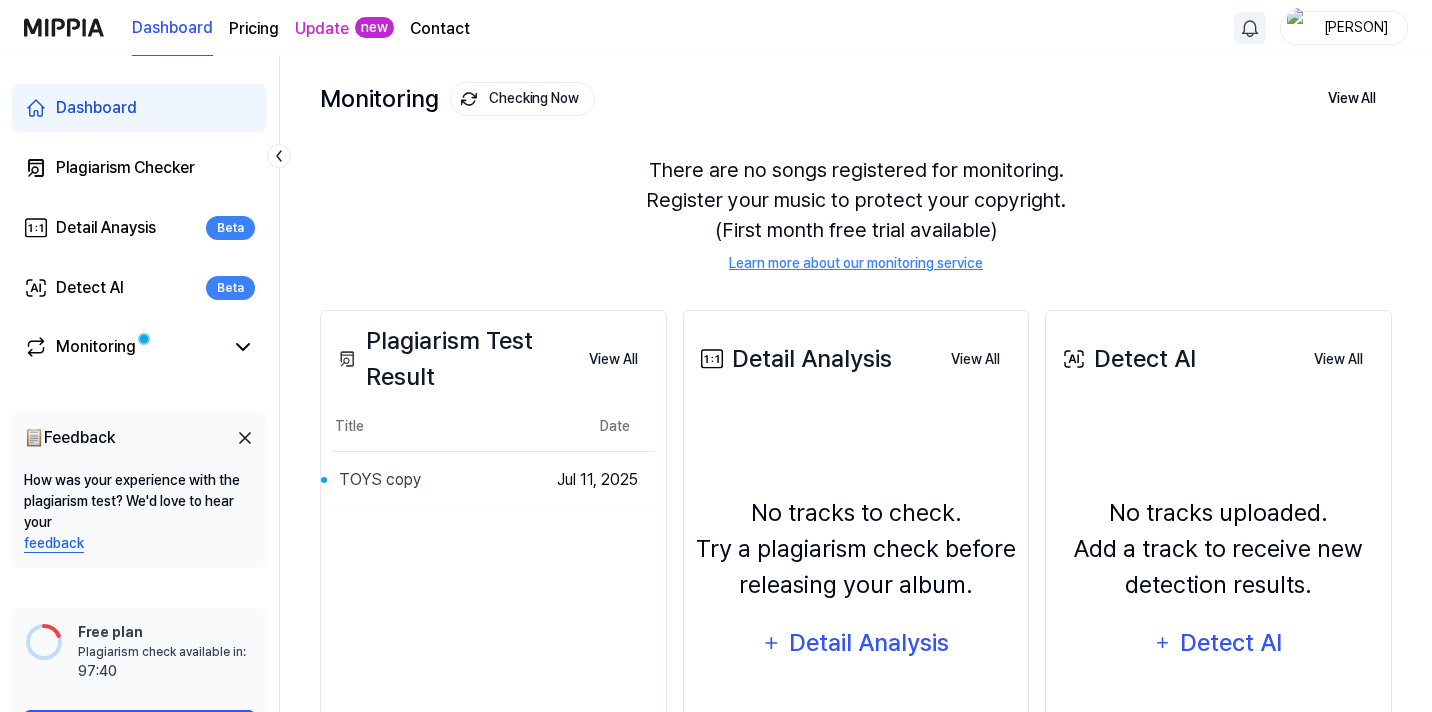 scroll, scrollTop: 102, scrollLeft: 0, axis: vertical 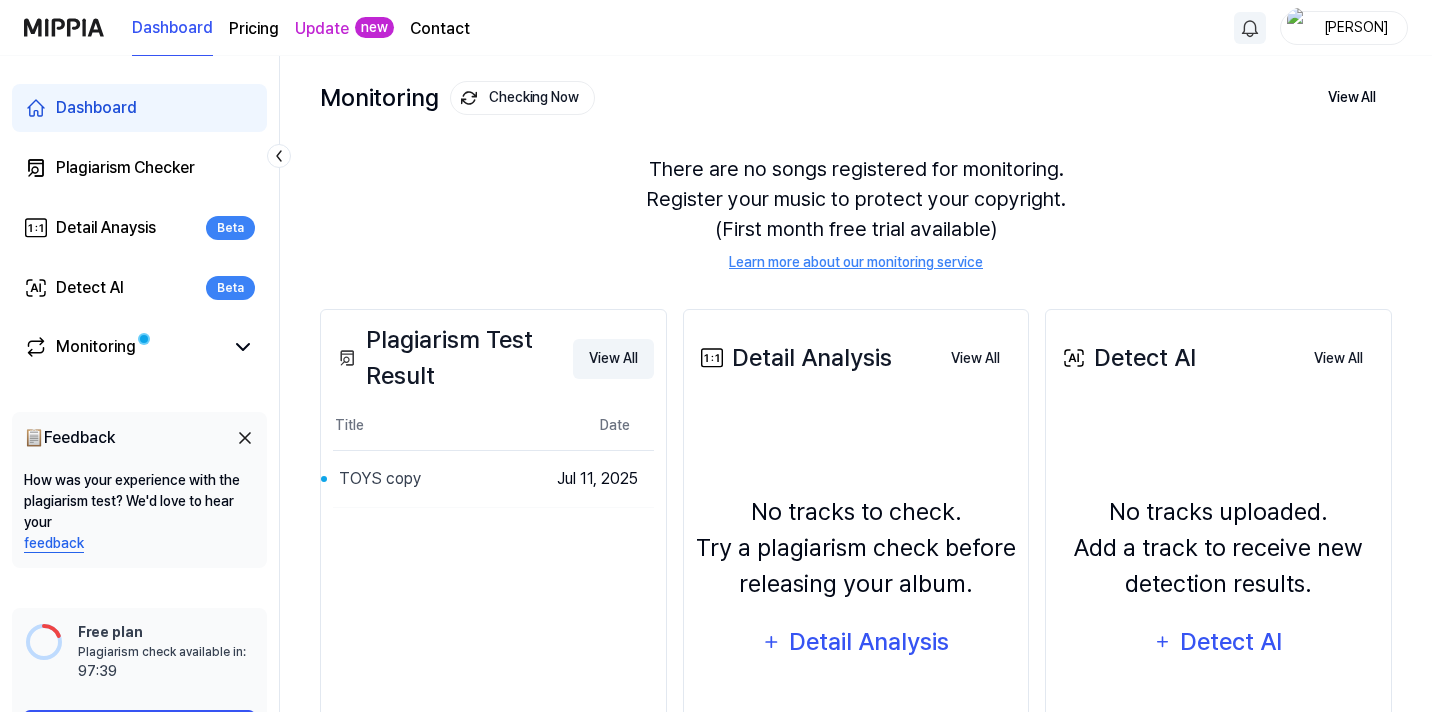 click on "View All" at bounding box center (613, 359) 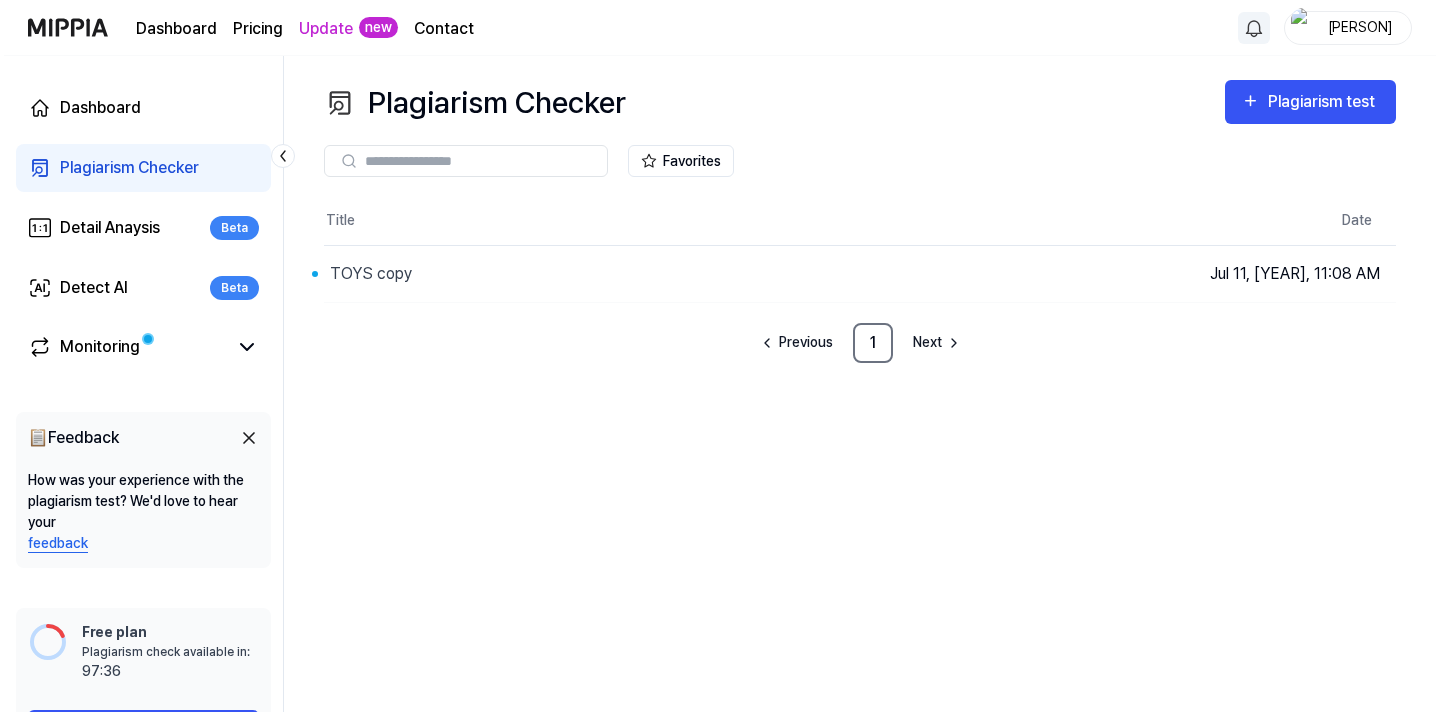scroll, scrollTop: 0, scrollLeft: 0, axis: both 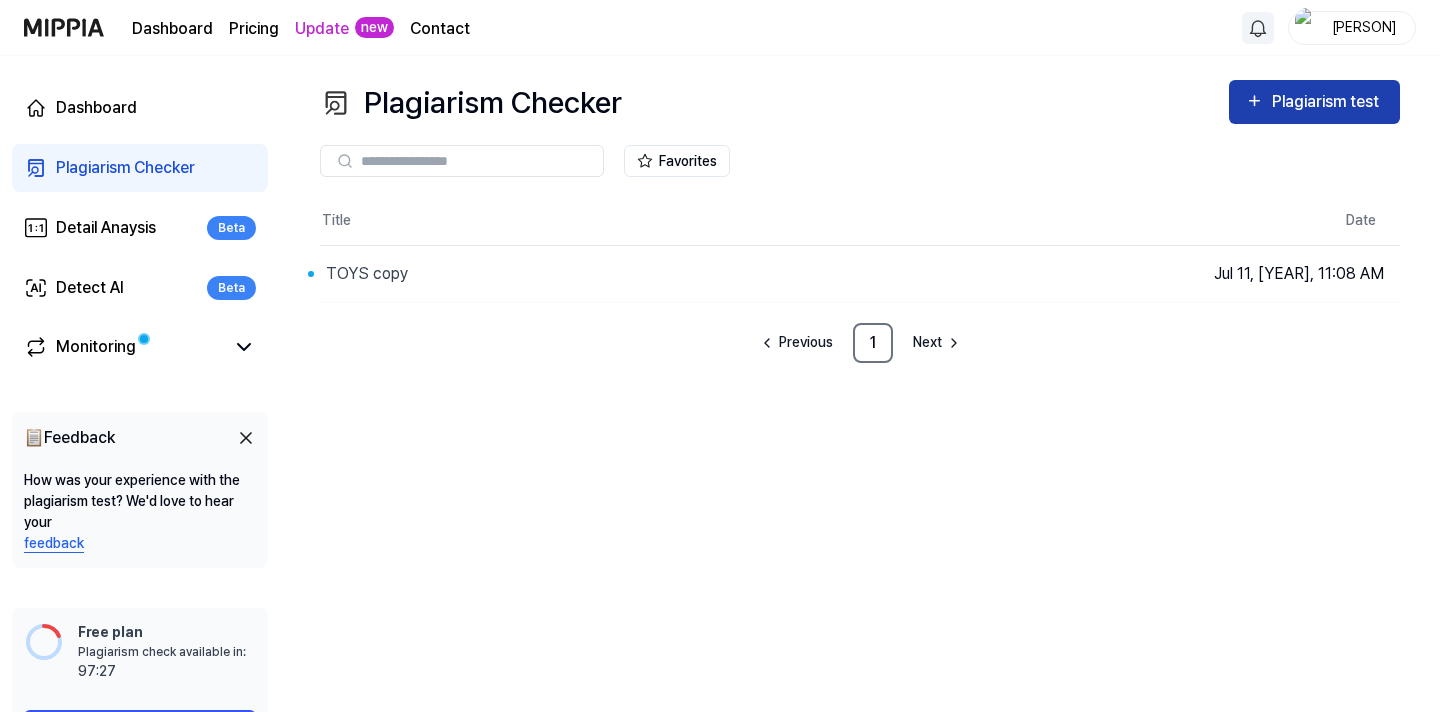 click on "Plagiarism test" at bounding box center (1328, 102) 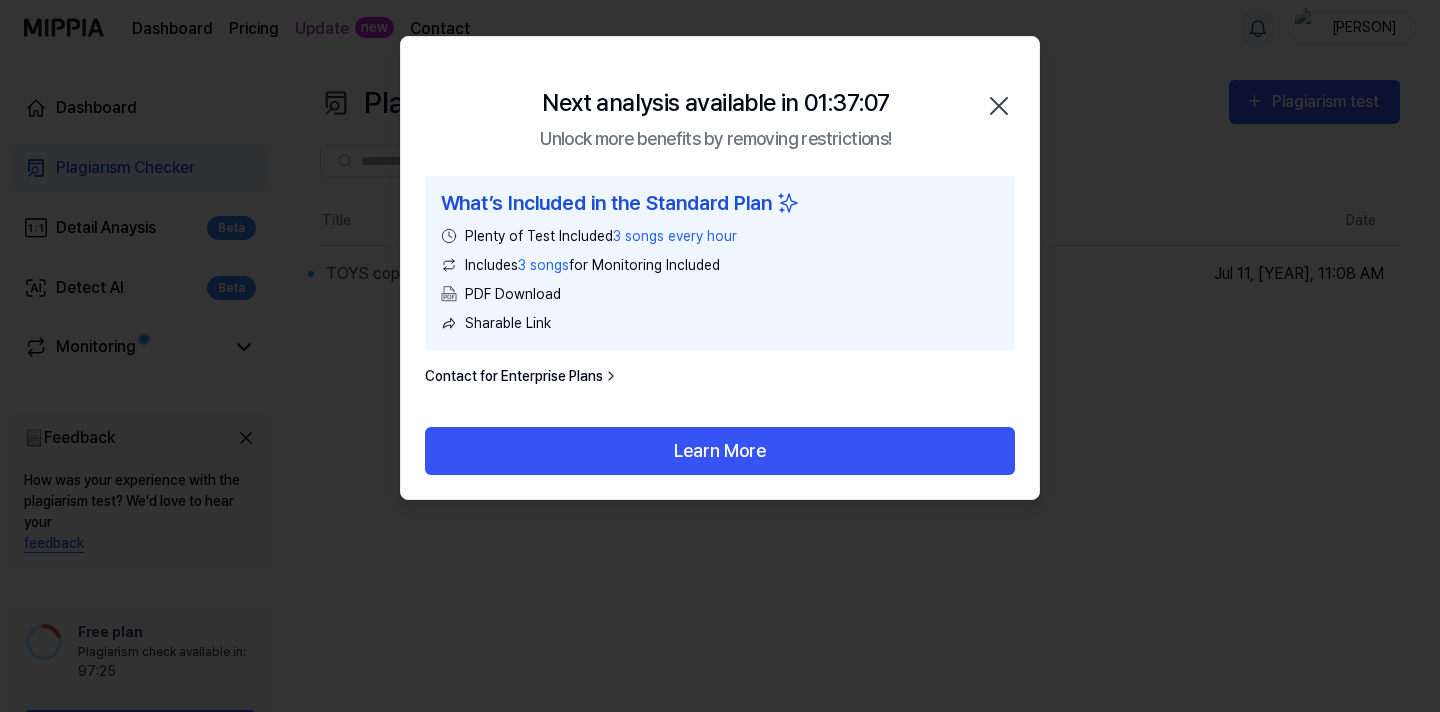 click 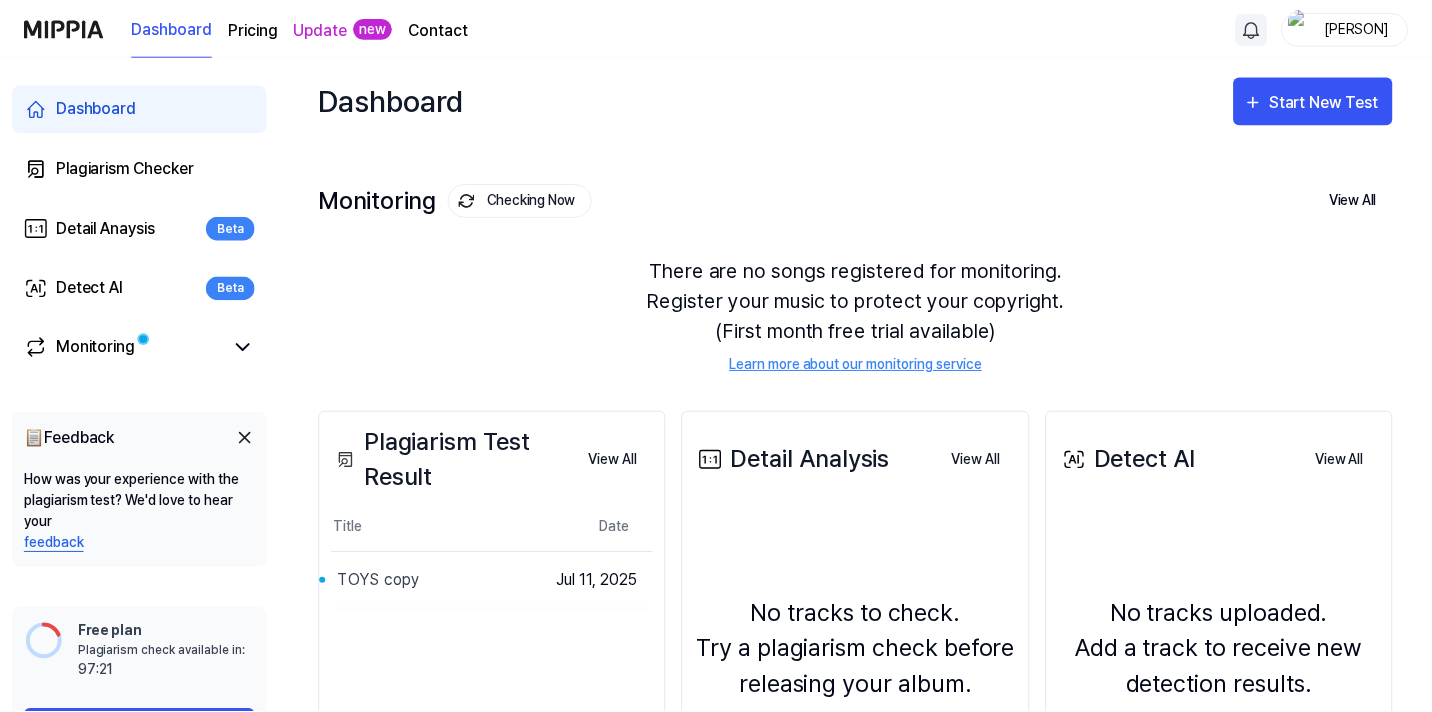 scroll, scrollTop: 102, scrollLeft: 0, axis: vertical 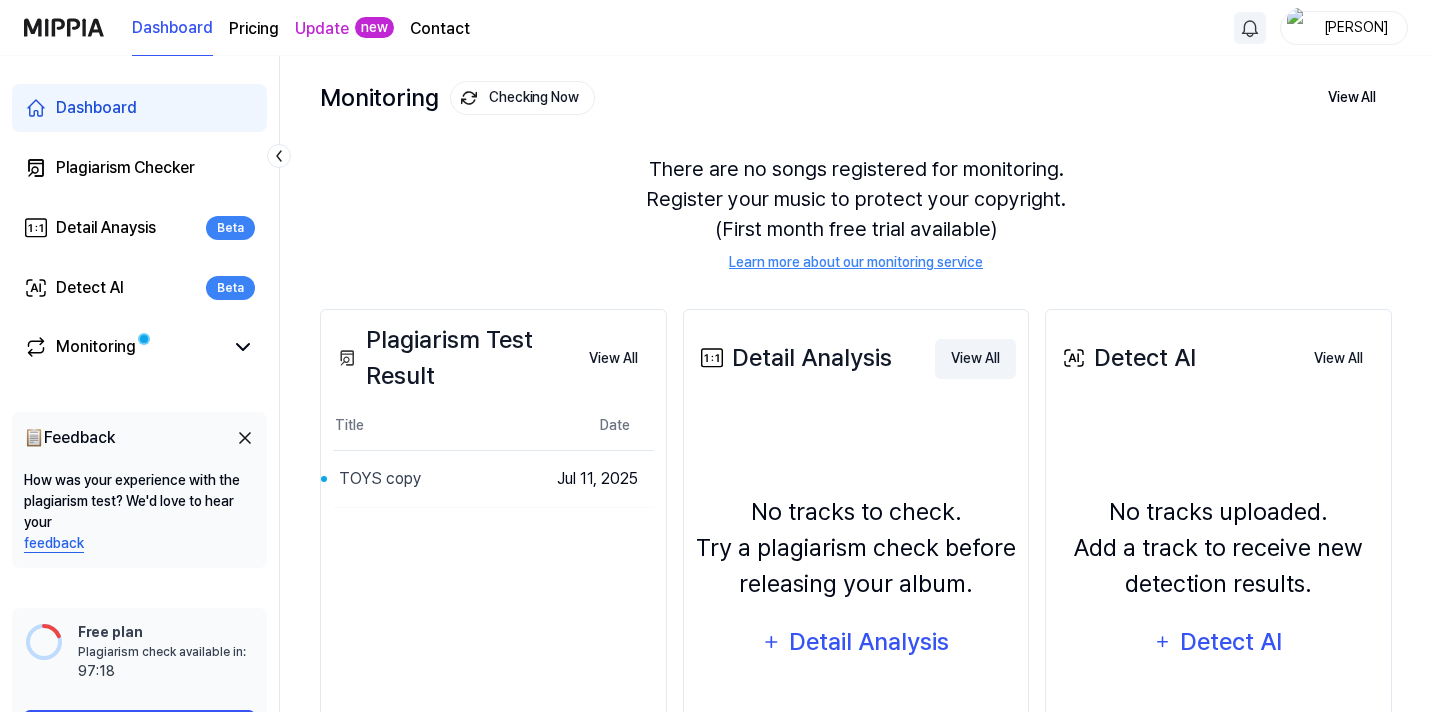 click on "View All" at bounding box center [975, 359] 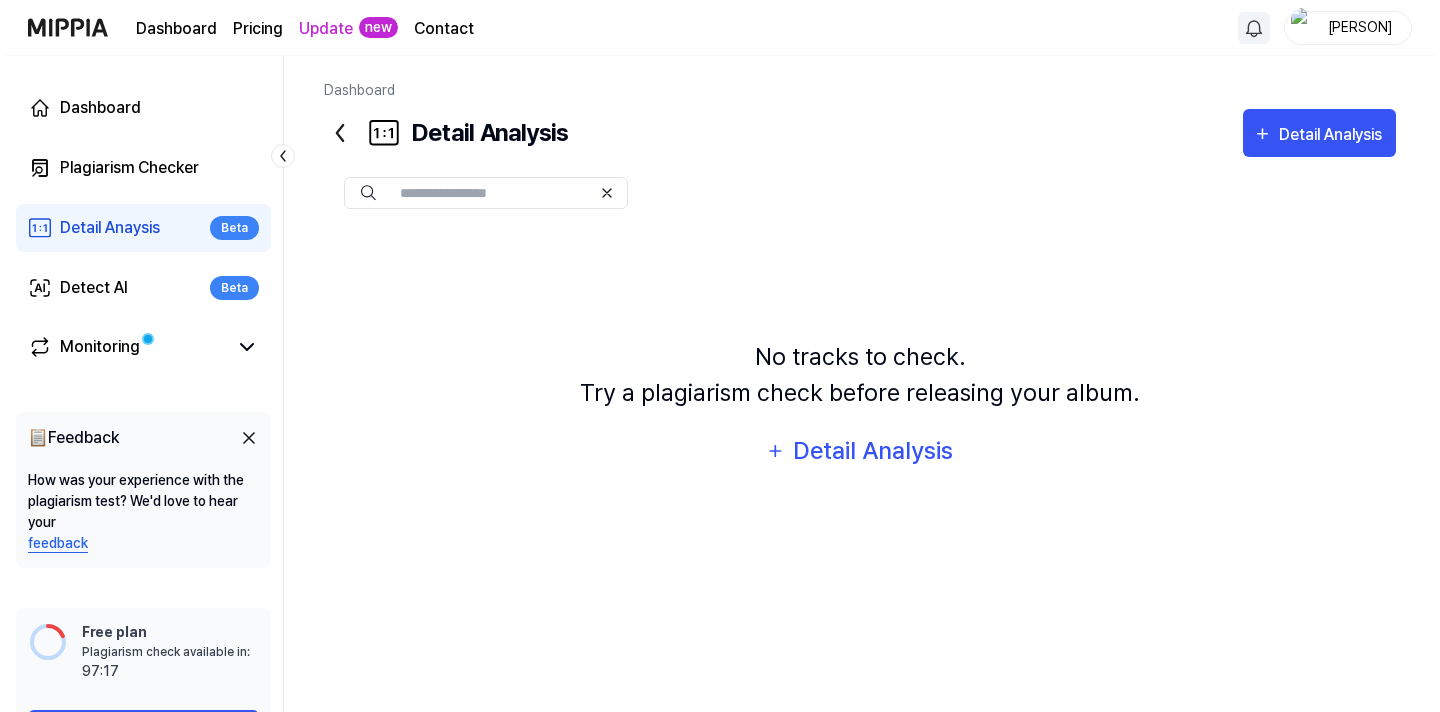 scroll, scrollTop: 0, scrollLeft: 0, axis: both 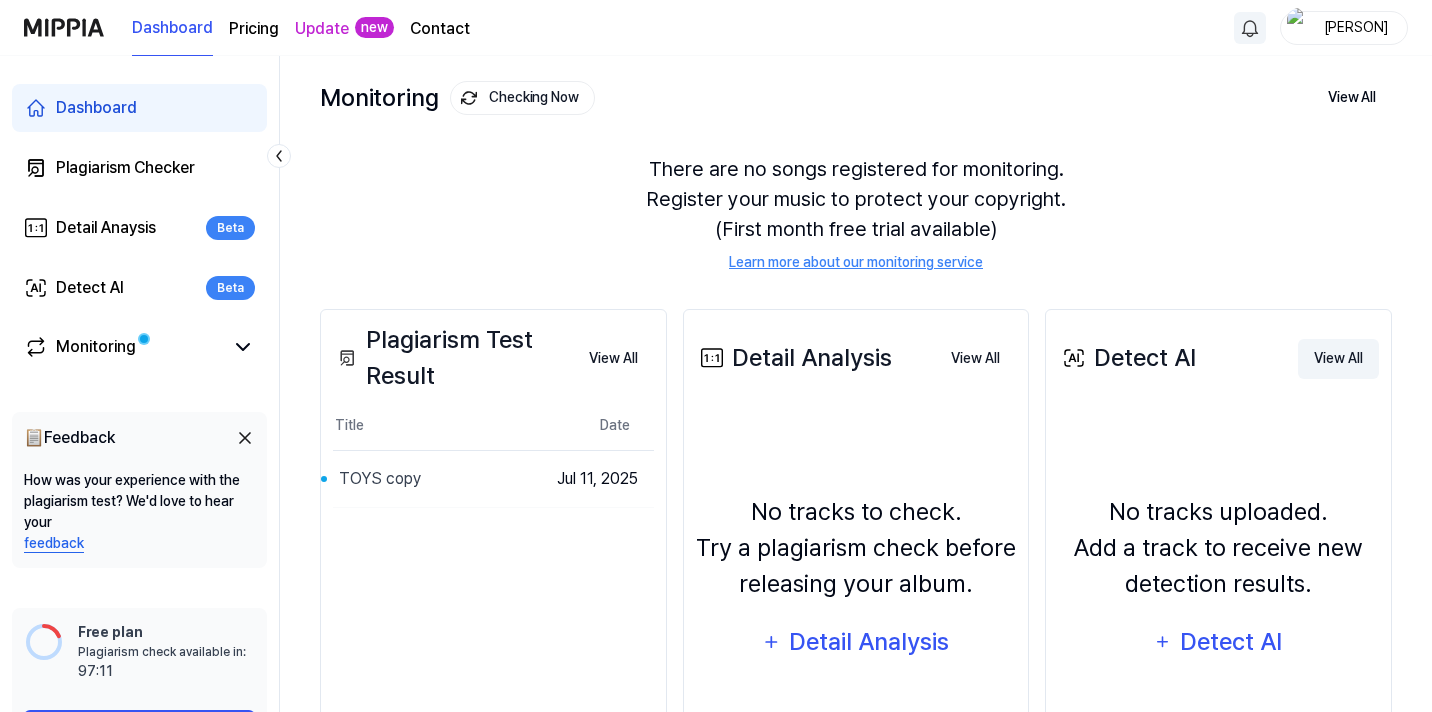 click on "View All" at bounding box center (1338, 359) 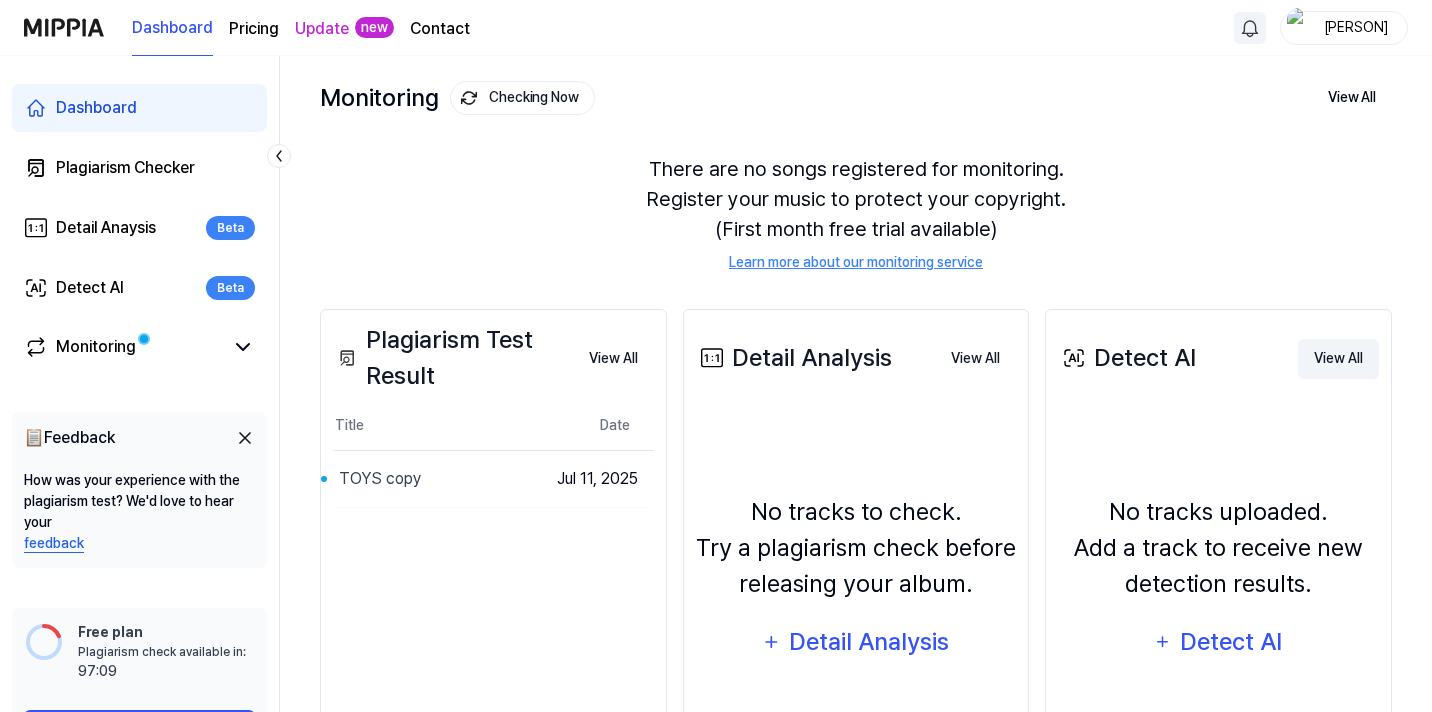 scroll, scrollTop: 20, scrollLeft: 0, axis: vertical 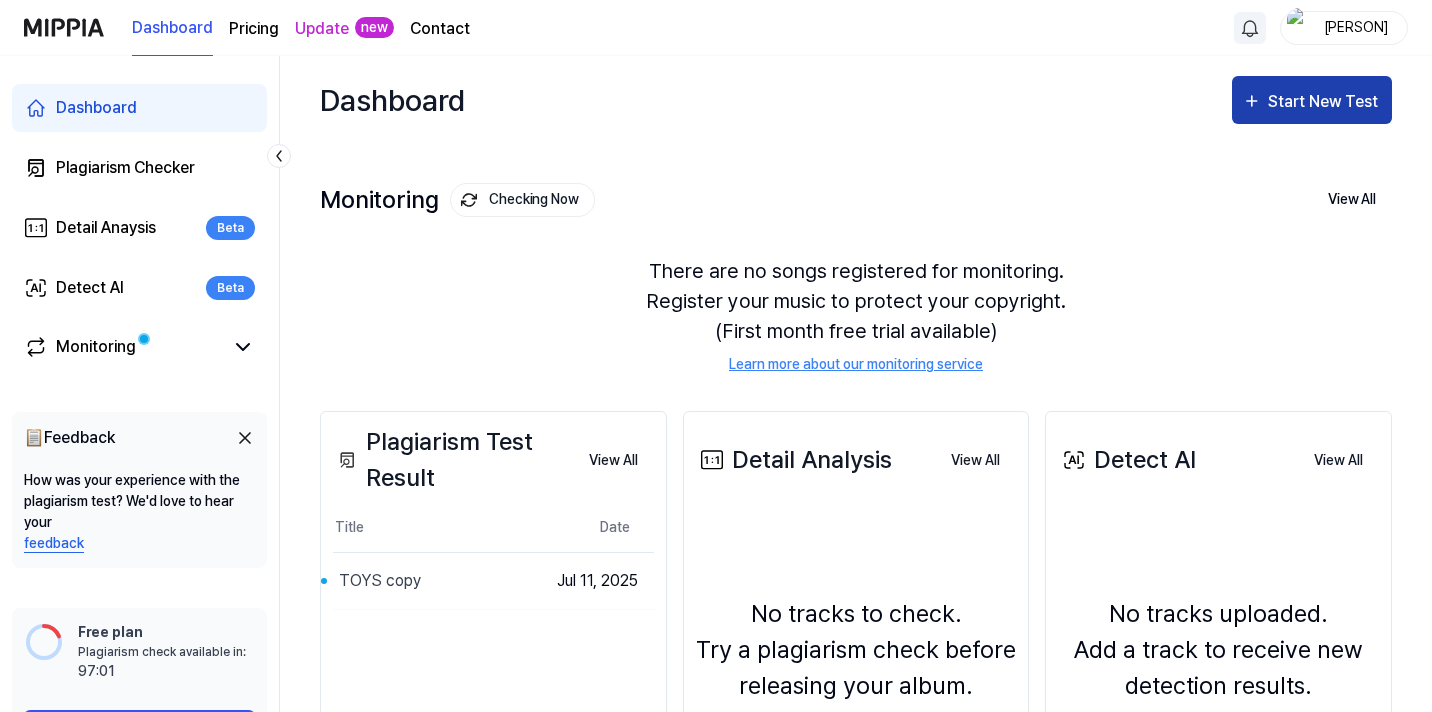 click on "Start New Test" at bounding box center [1325, 102] 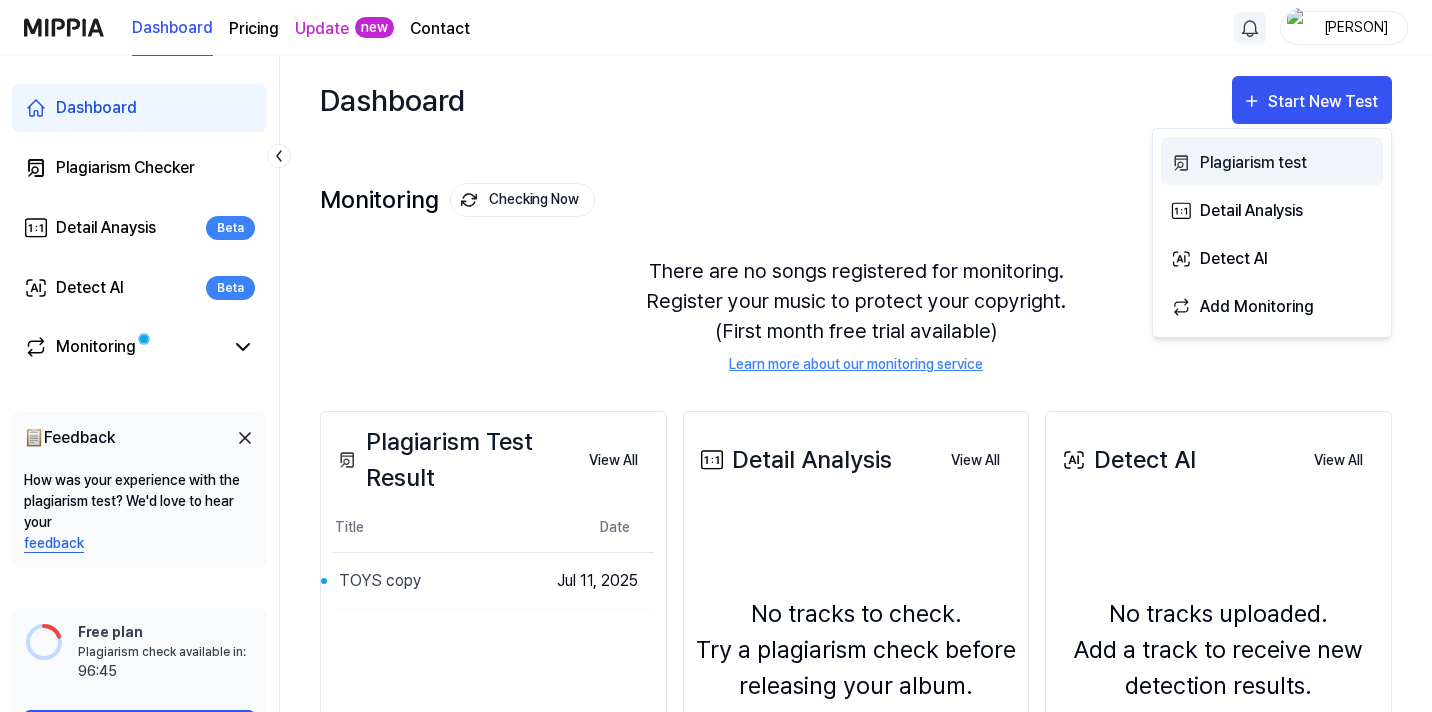 click on "Plagiarism test" at bounding box center [1287, 163] 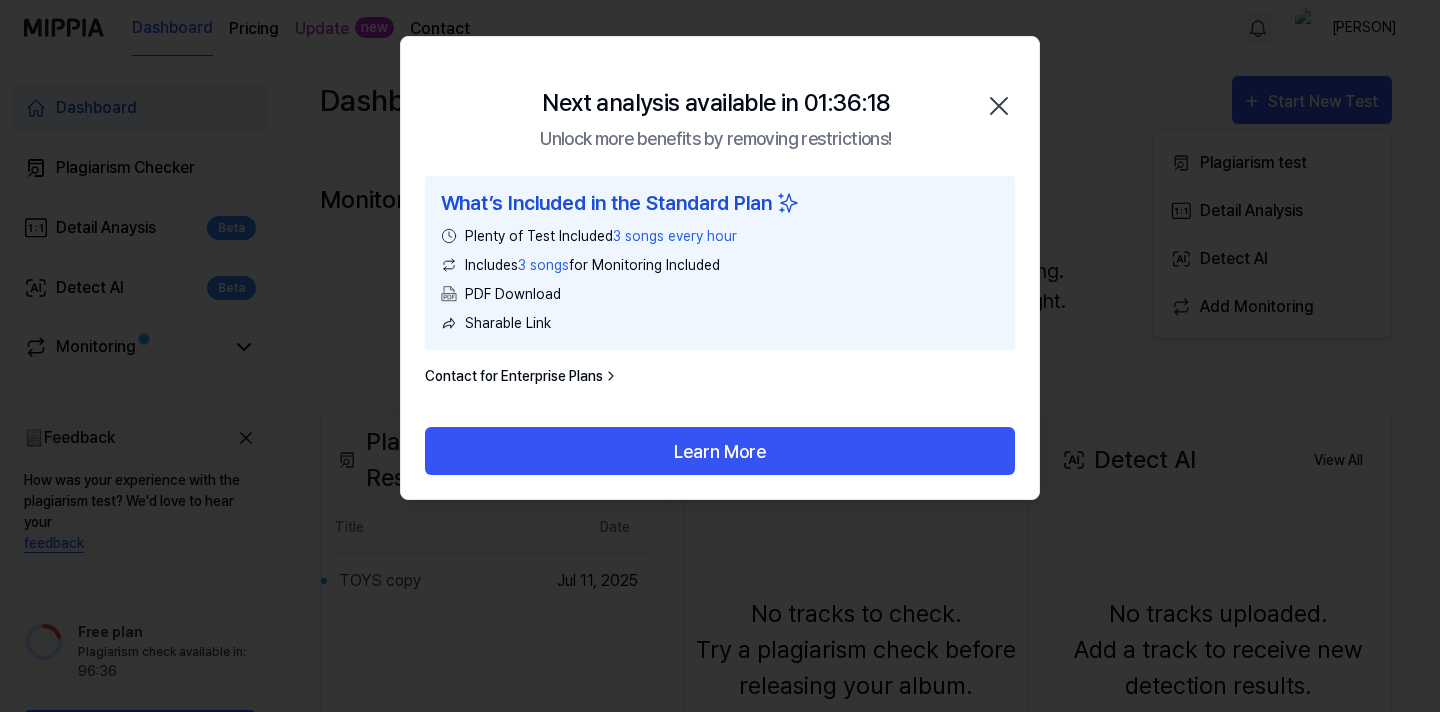 click 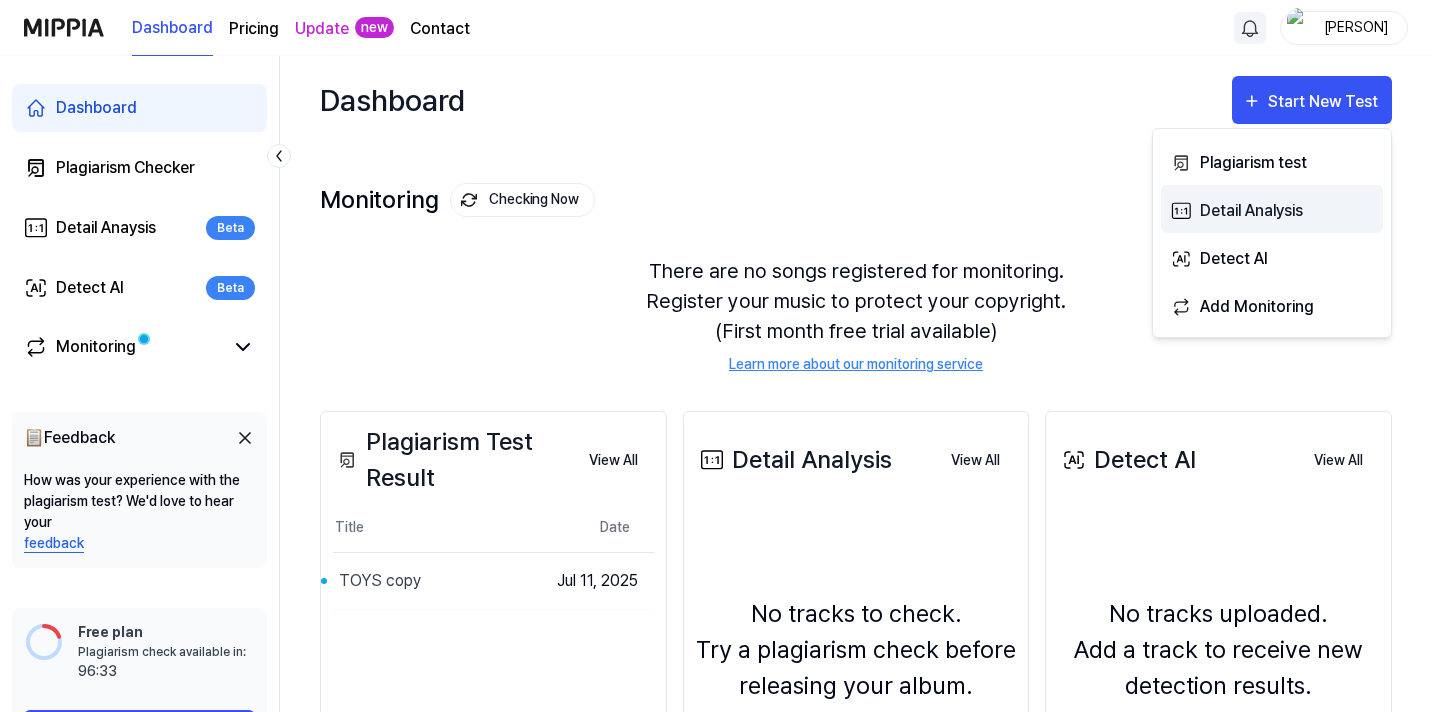 click on "Detail Analysis" at bounding box center (1287, 211) 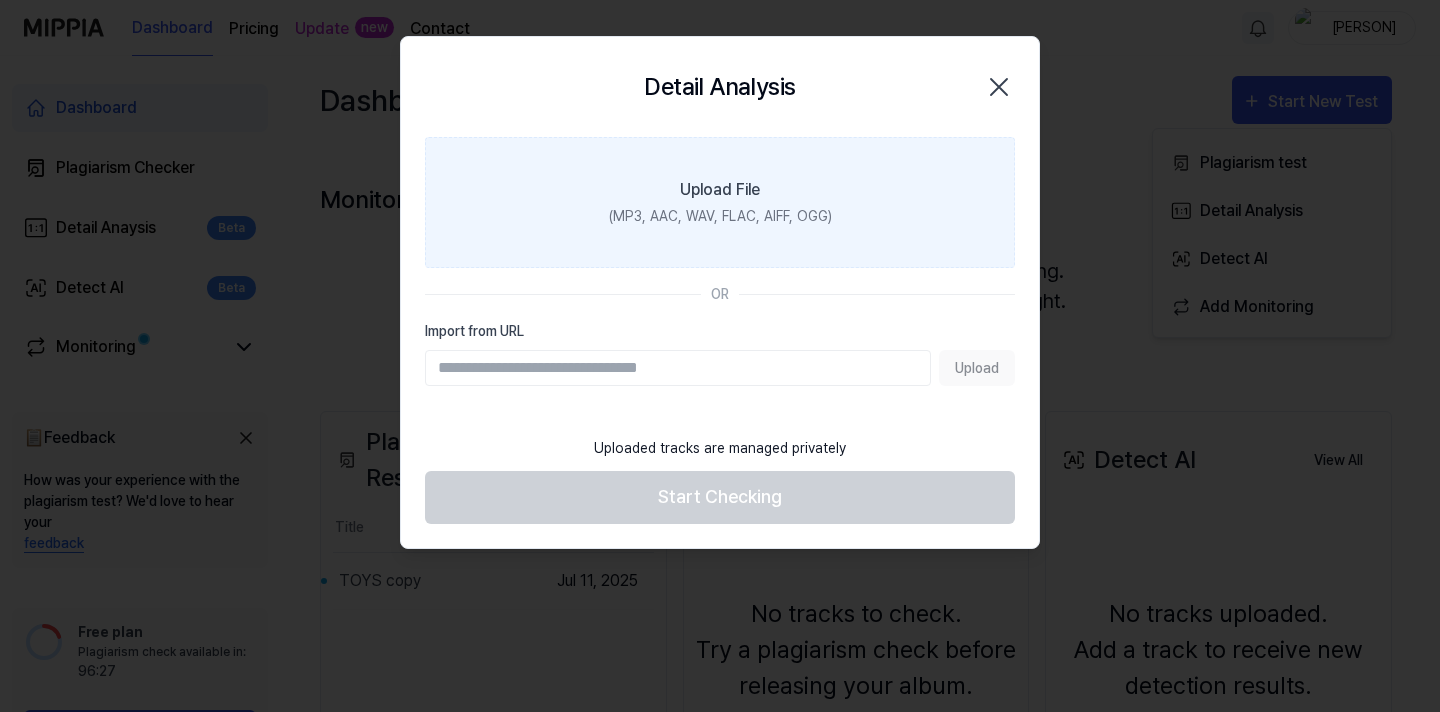 click on "(MP3, AAC, WAV, FLAC, AIFF, OGG)" at bounding box center (720, 216) 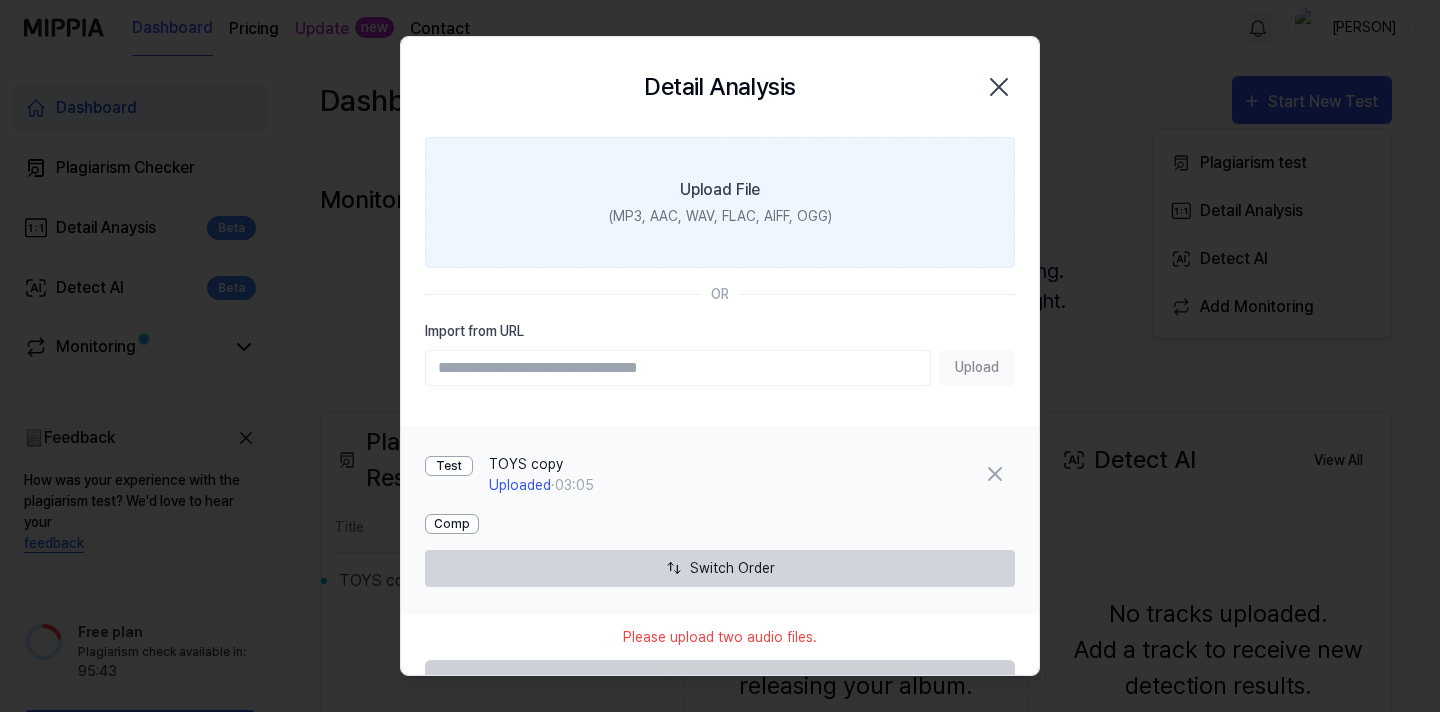 click on "Upload File" at bounding box center (720, 190) 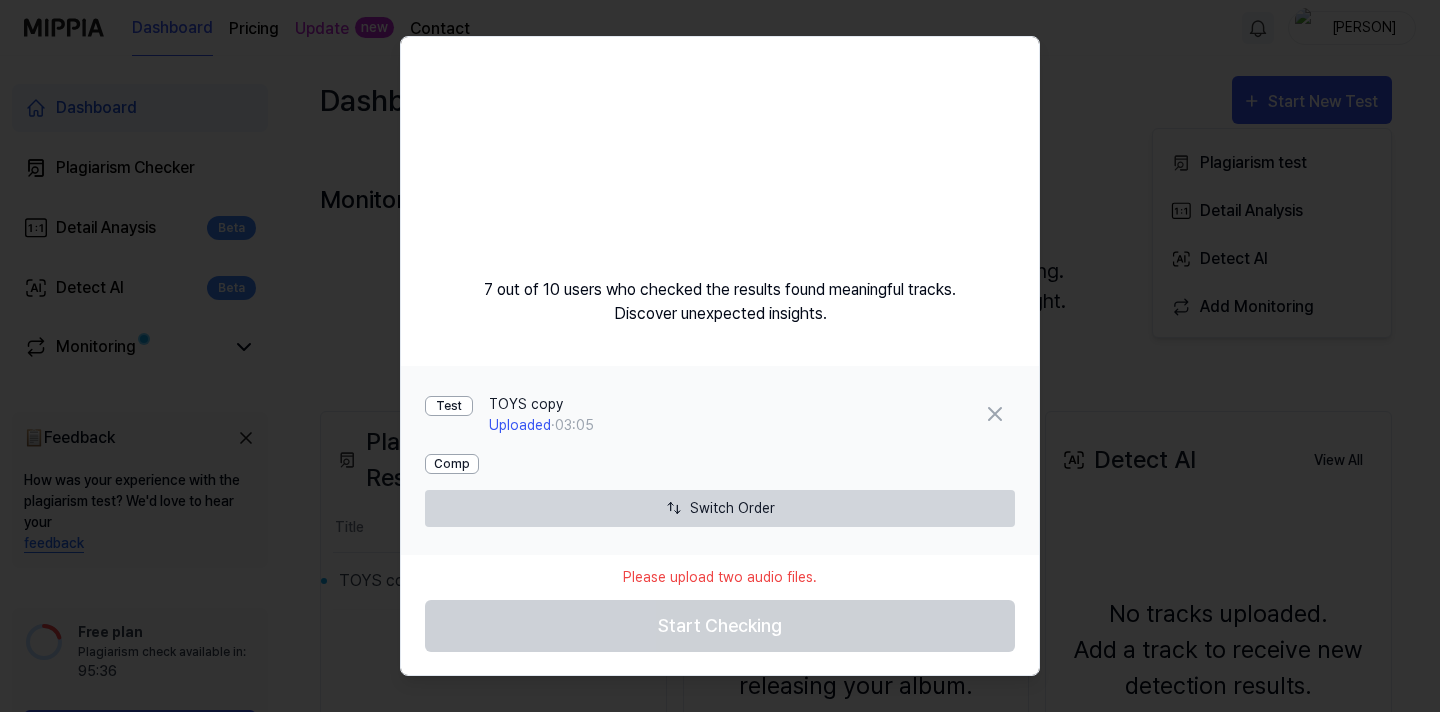 scroll, scrollTop: 72, scrollLeft: 0, axis: vertical 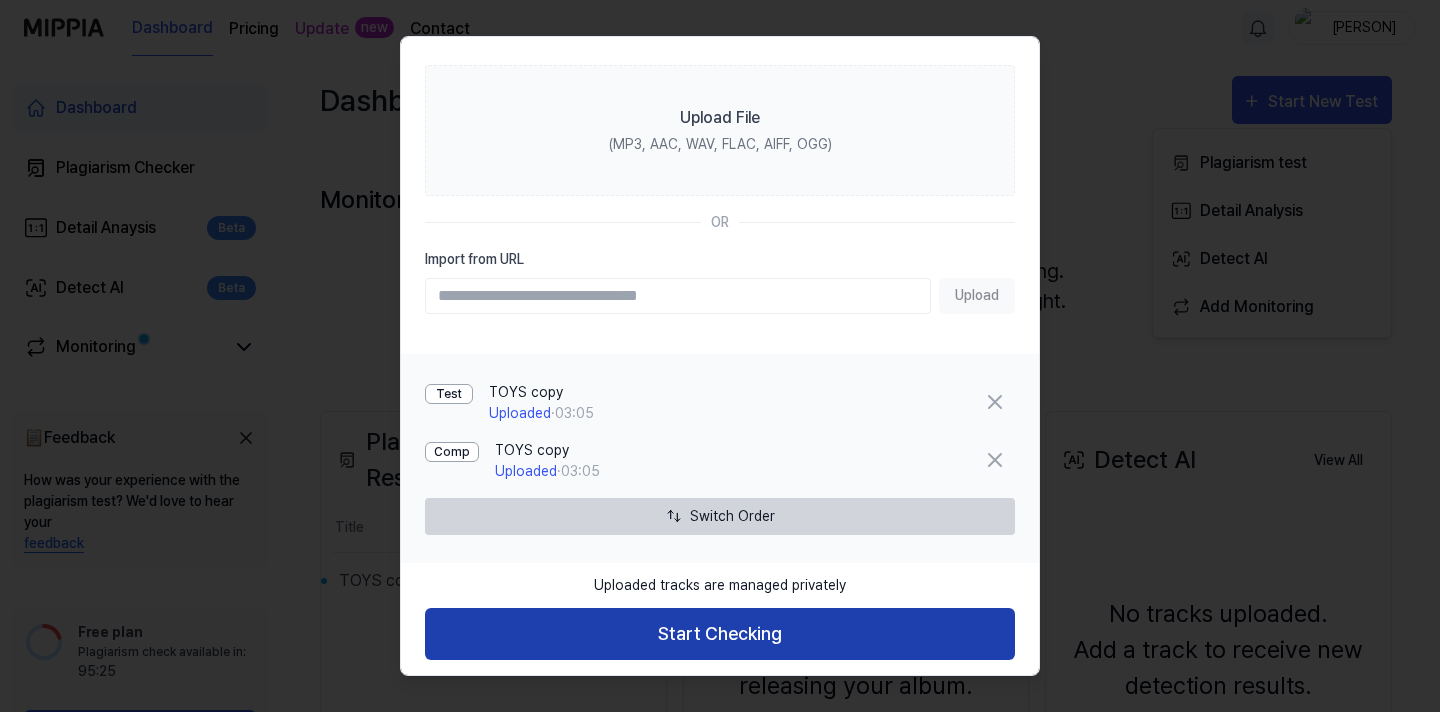 click on "Start Checking" at bounding box center (720, 634) 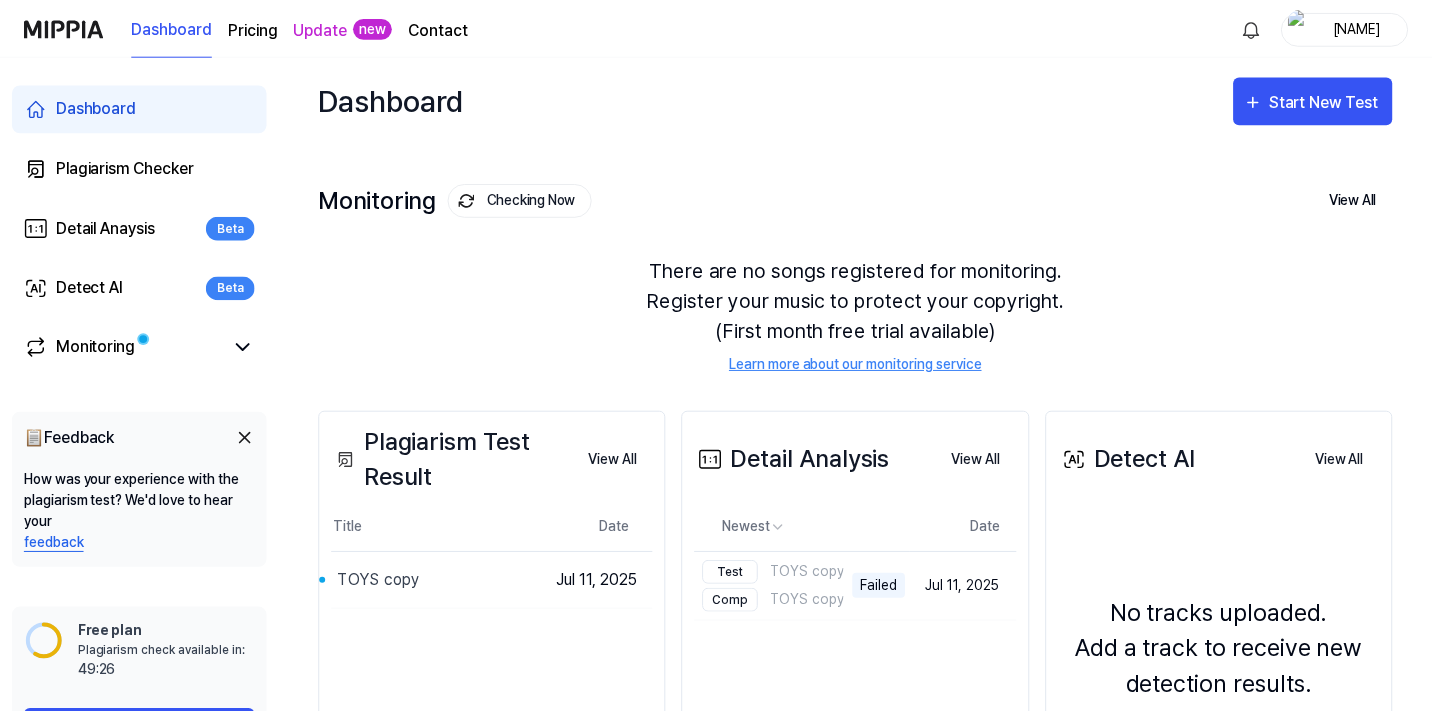 scroll, scrollTop: 0, scrollLeft: 0, axis: both 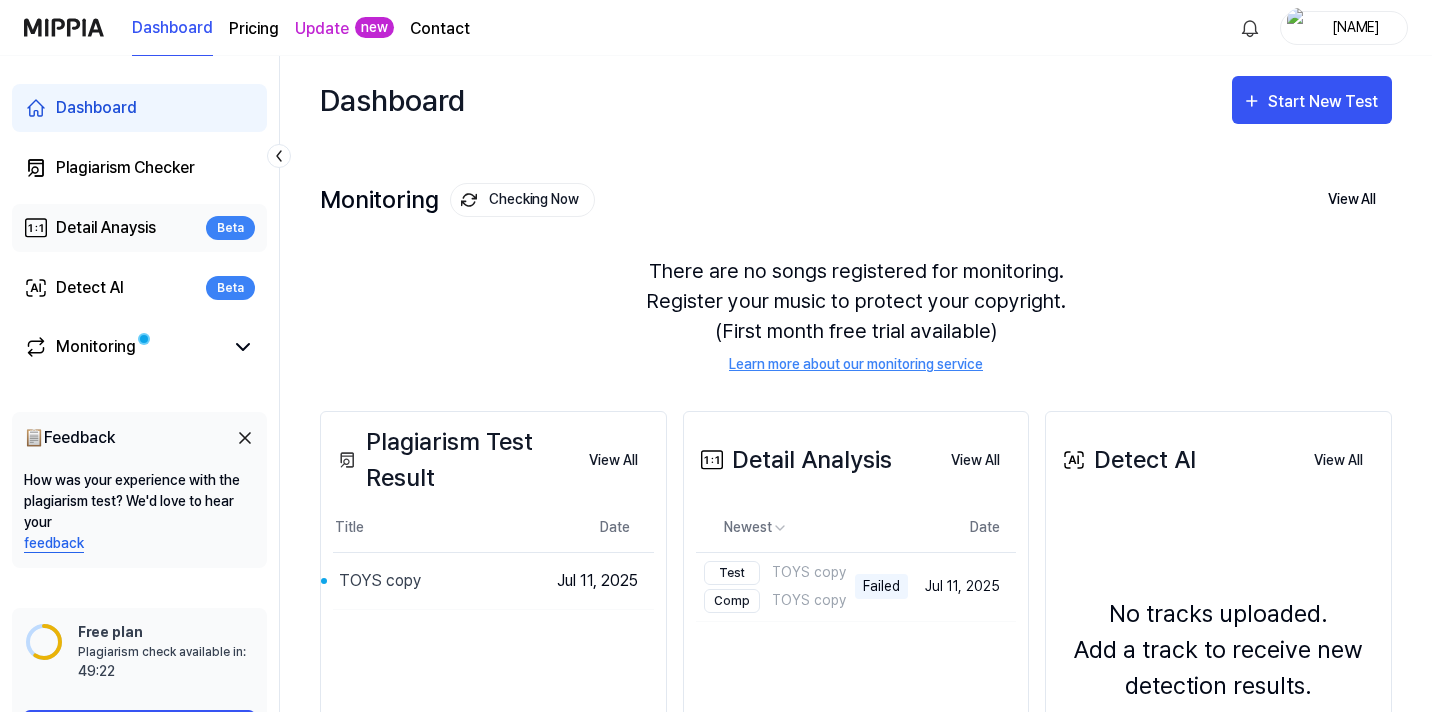 click on "Detail Anaysis" at bounding box center (106, 228) 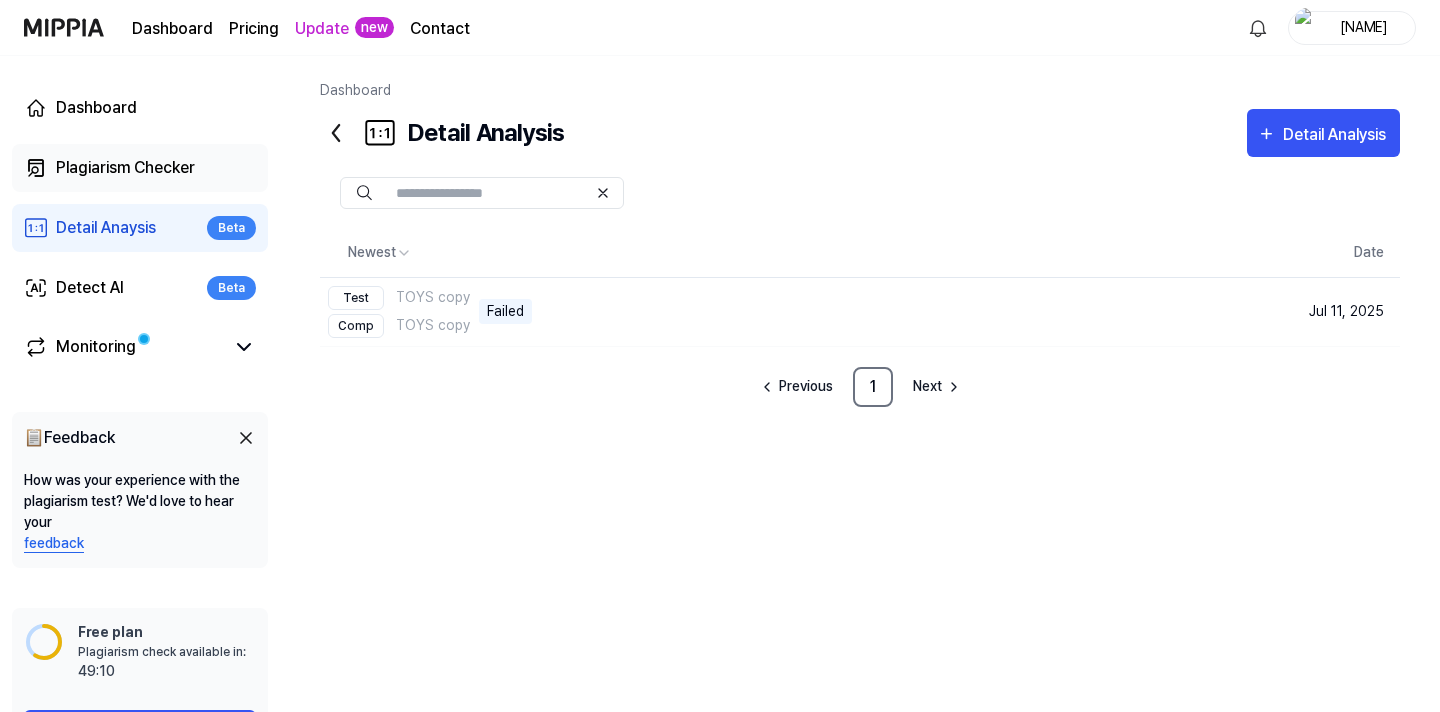 click on "Plagiarism Checker" at bounding box center (125, 168) 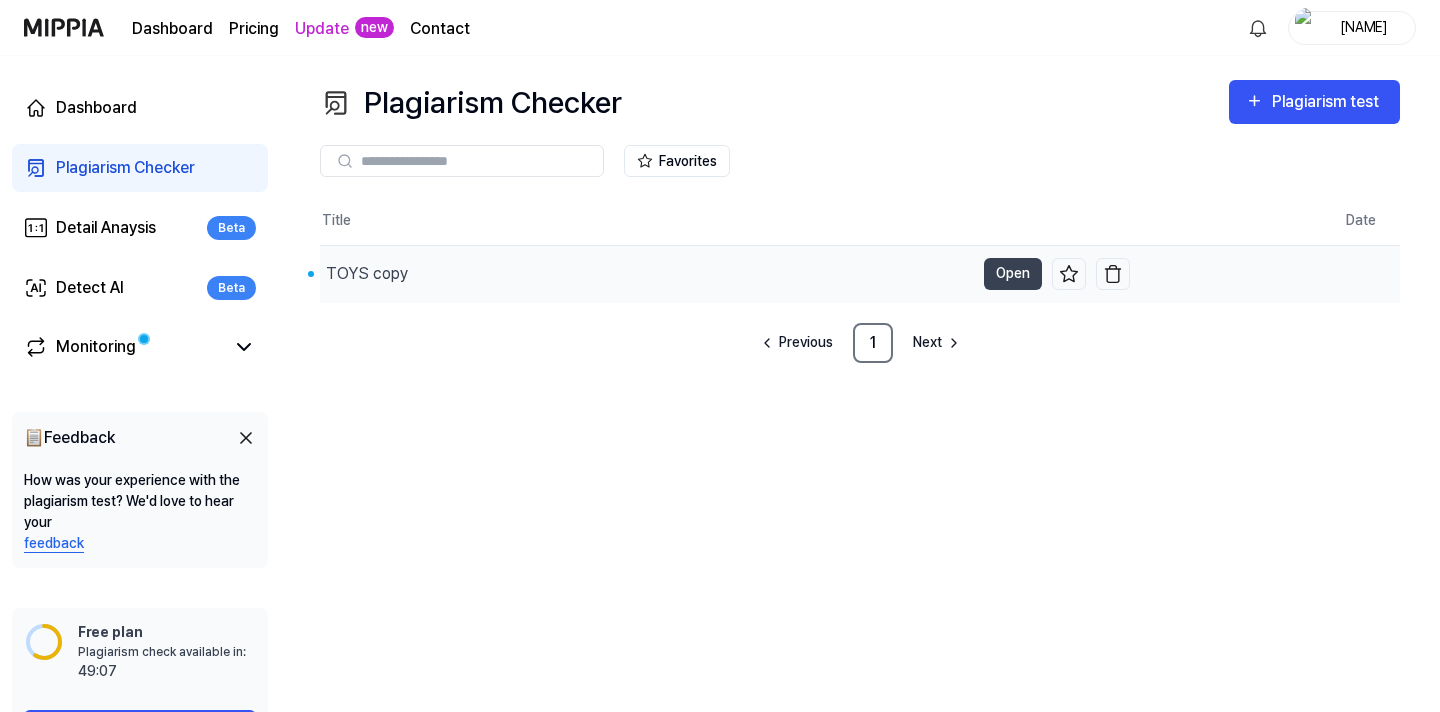 click on "TOYS copy" at bounding box center [367, 274] 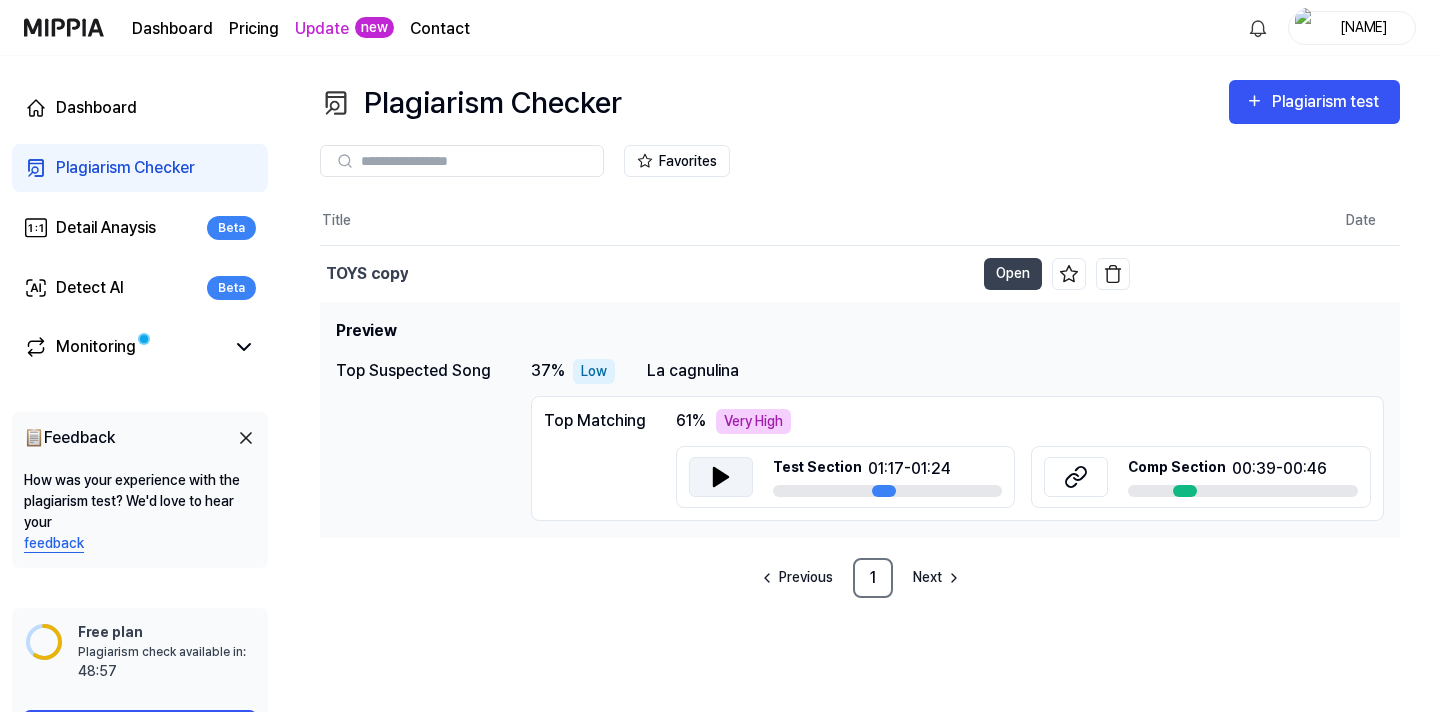 click 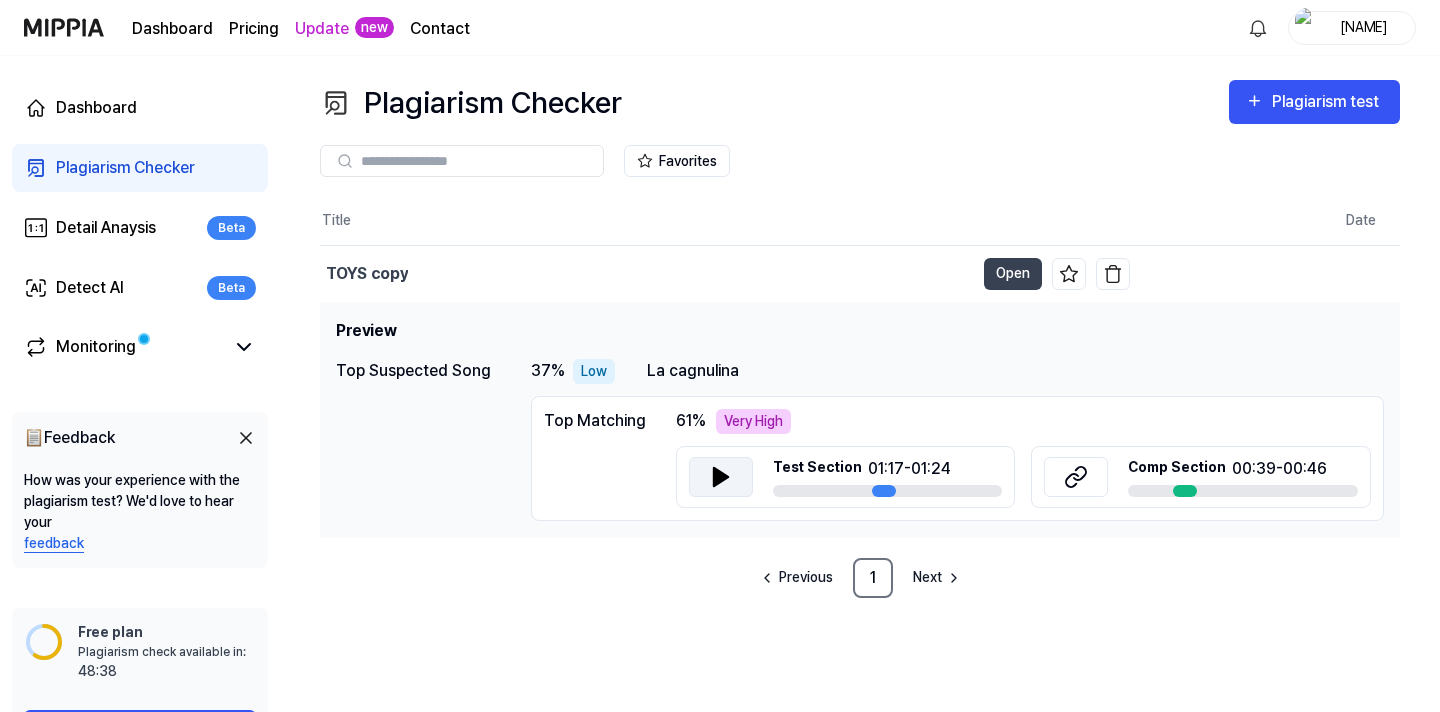 click 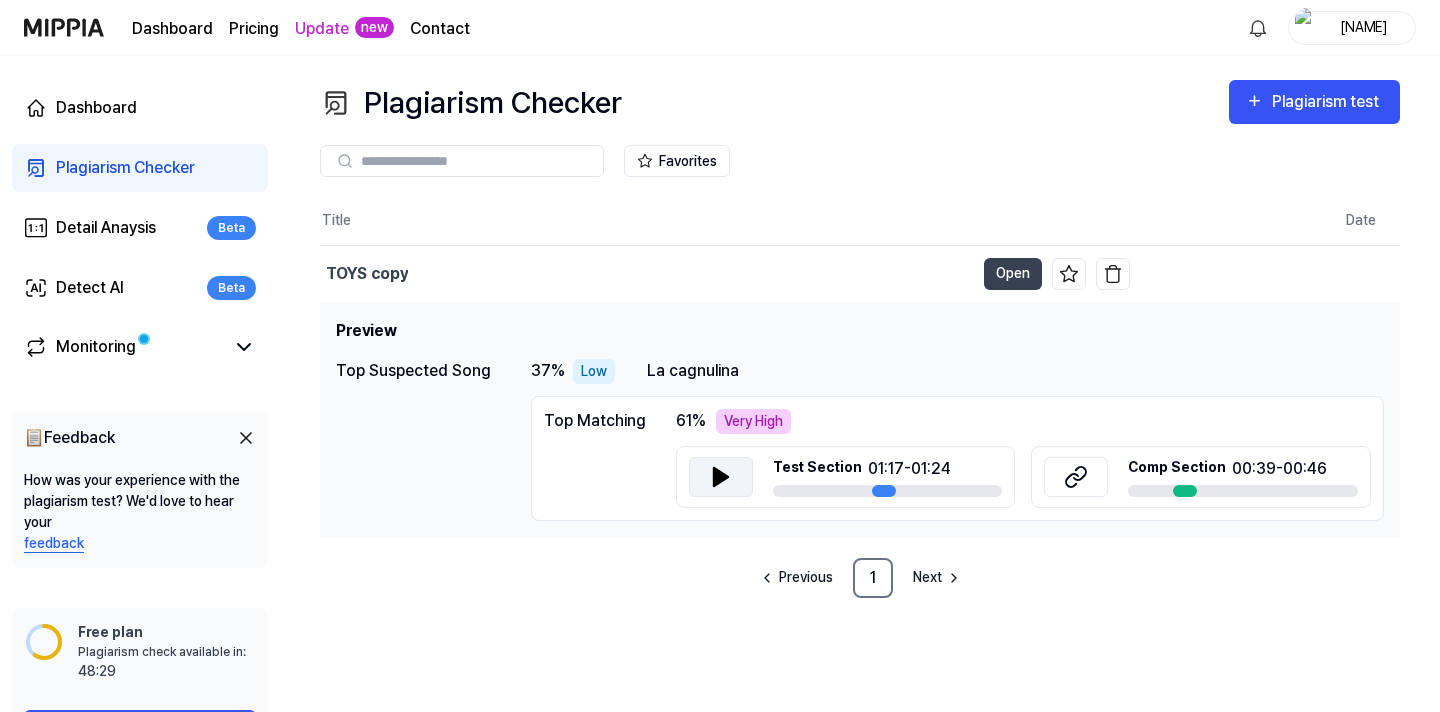 click 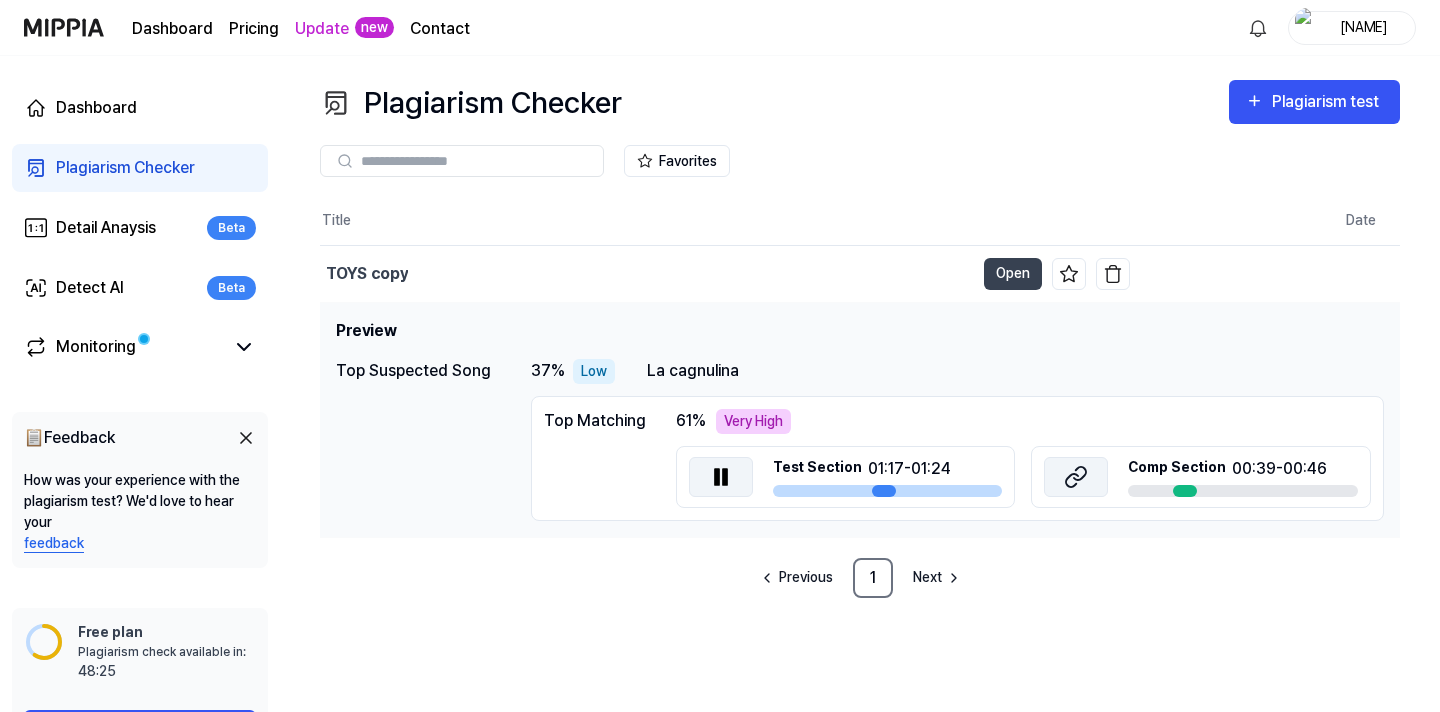 click 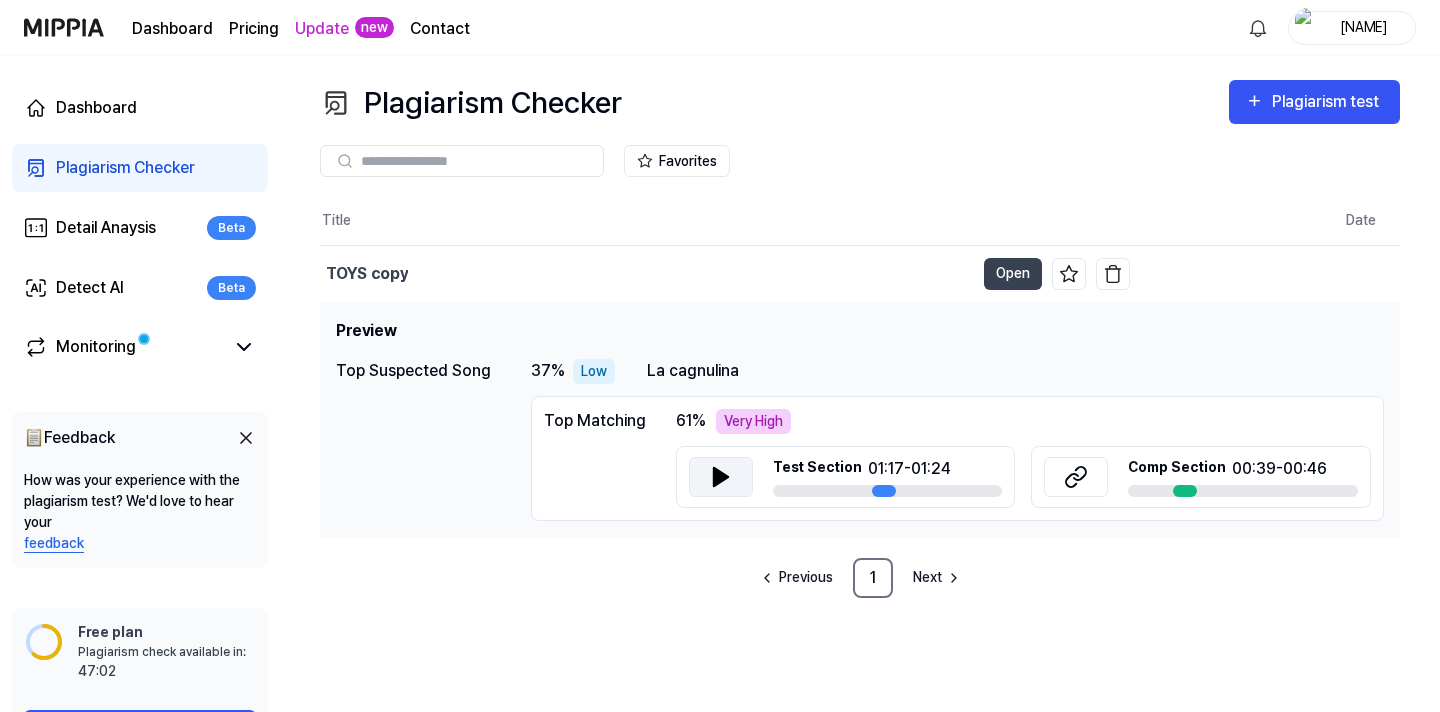 click 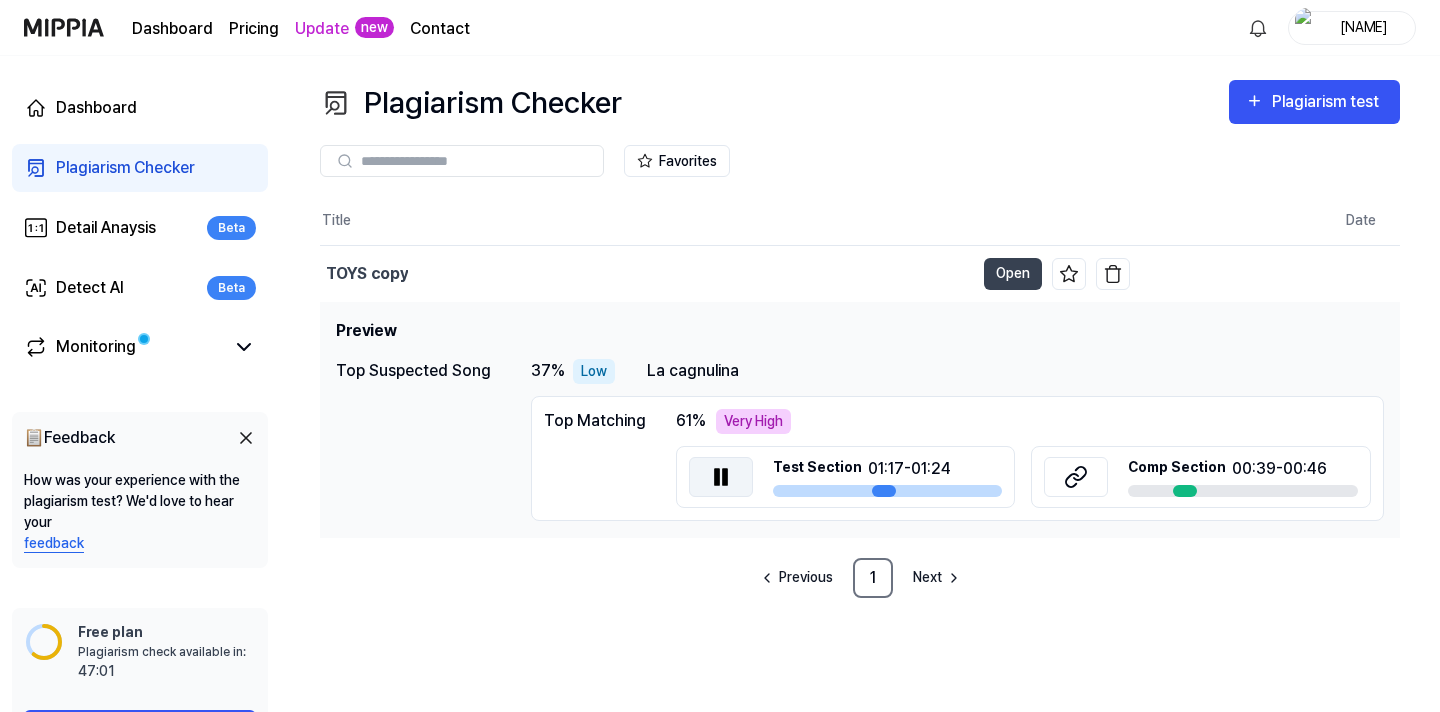 click at bounding box center [888, 491] 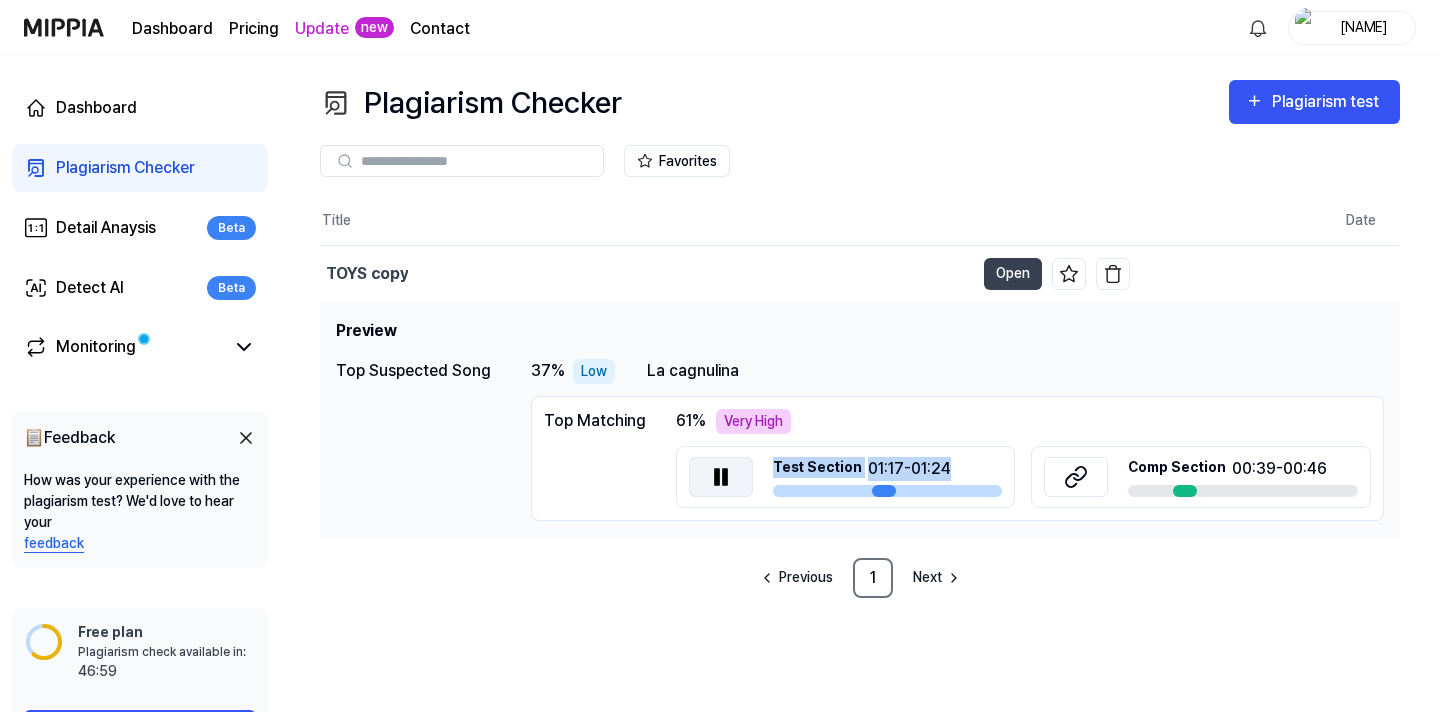 drag, startPoint x: 876, startPoint y: 486, endPoint x: 725, endPoint y: 480, distance: 151.11916 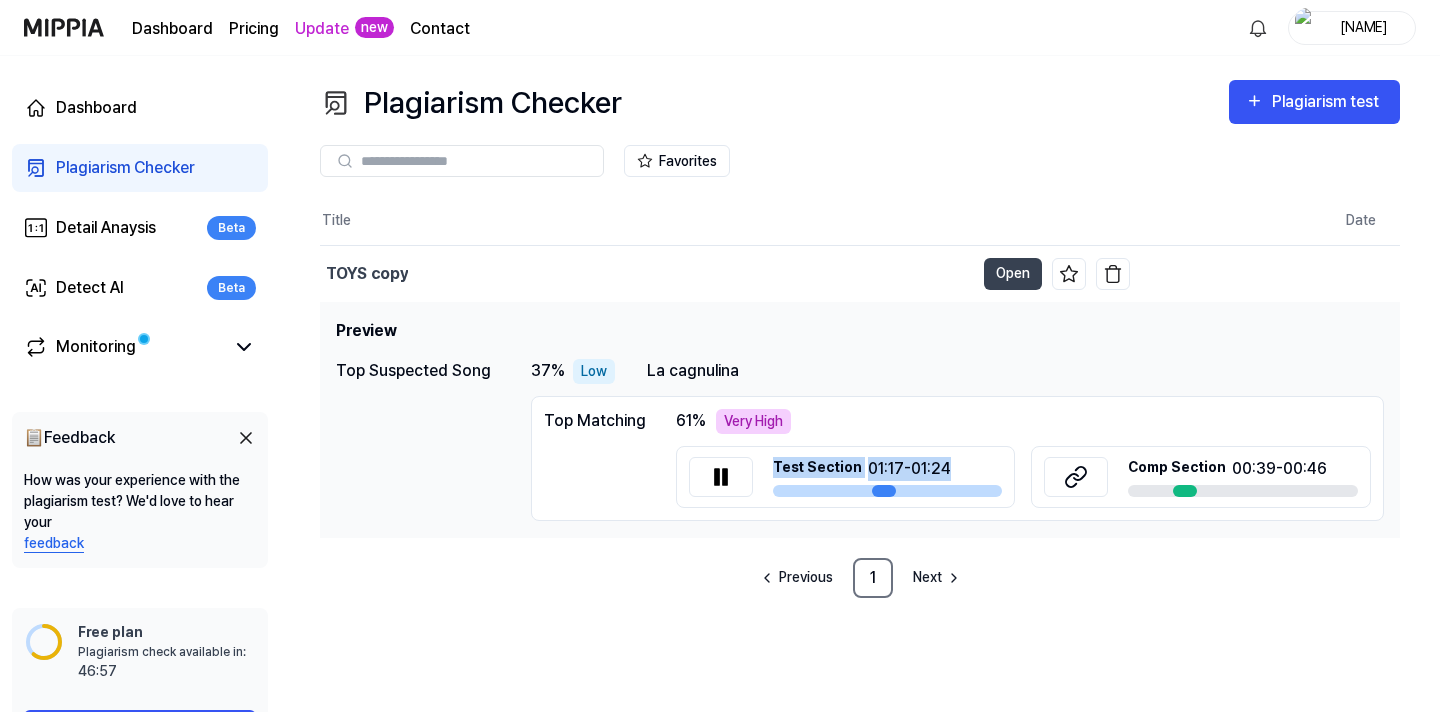 click at bounding box center (888, 491) 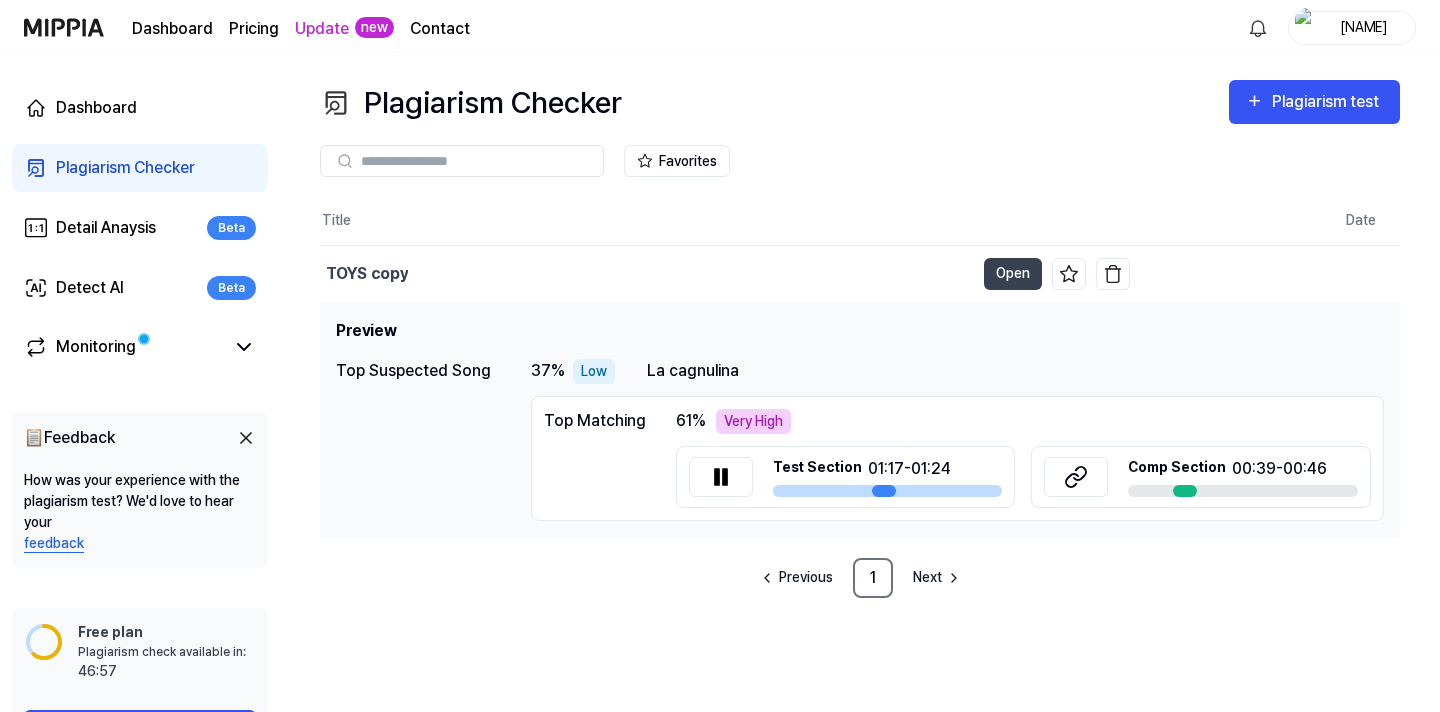 click at bounding box center (888, 491) 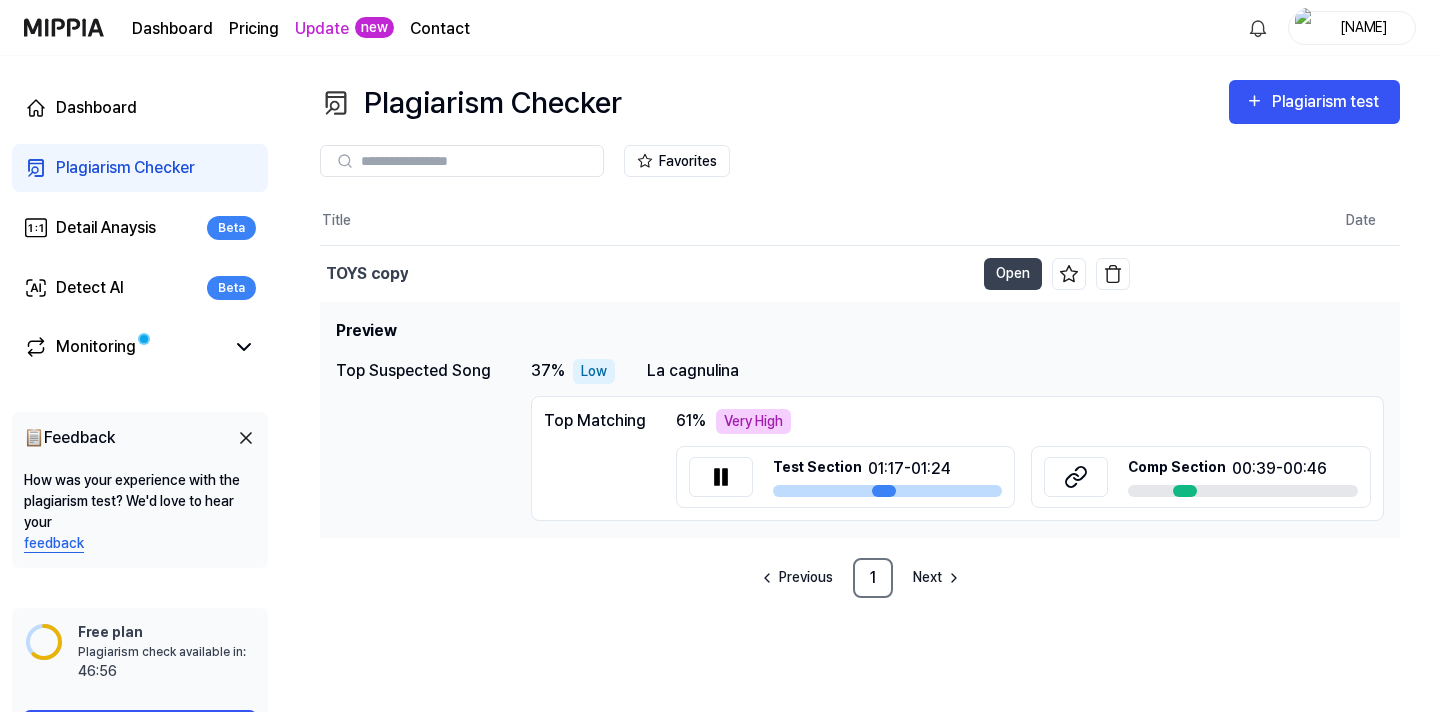 click at bounding box center [888, 491] 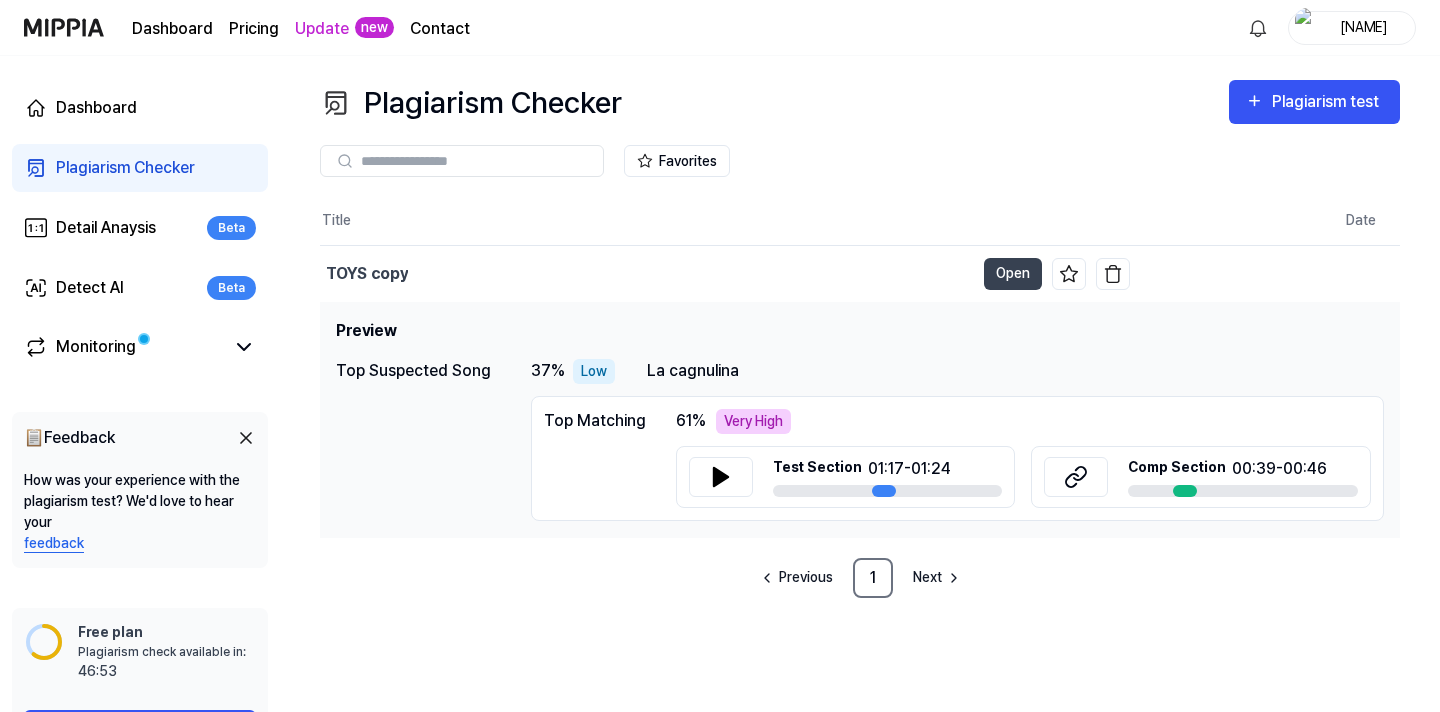 click at bounding box center (888, 491) 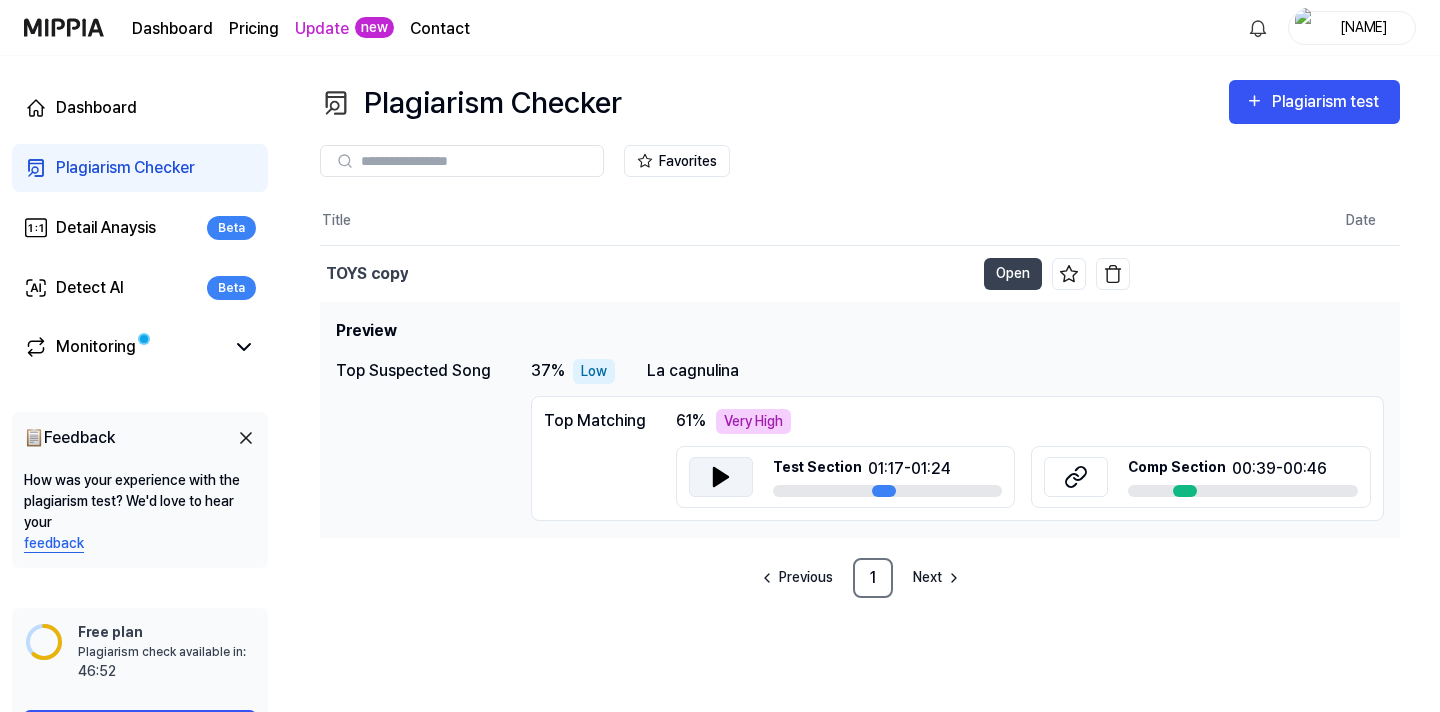click 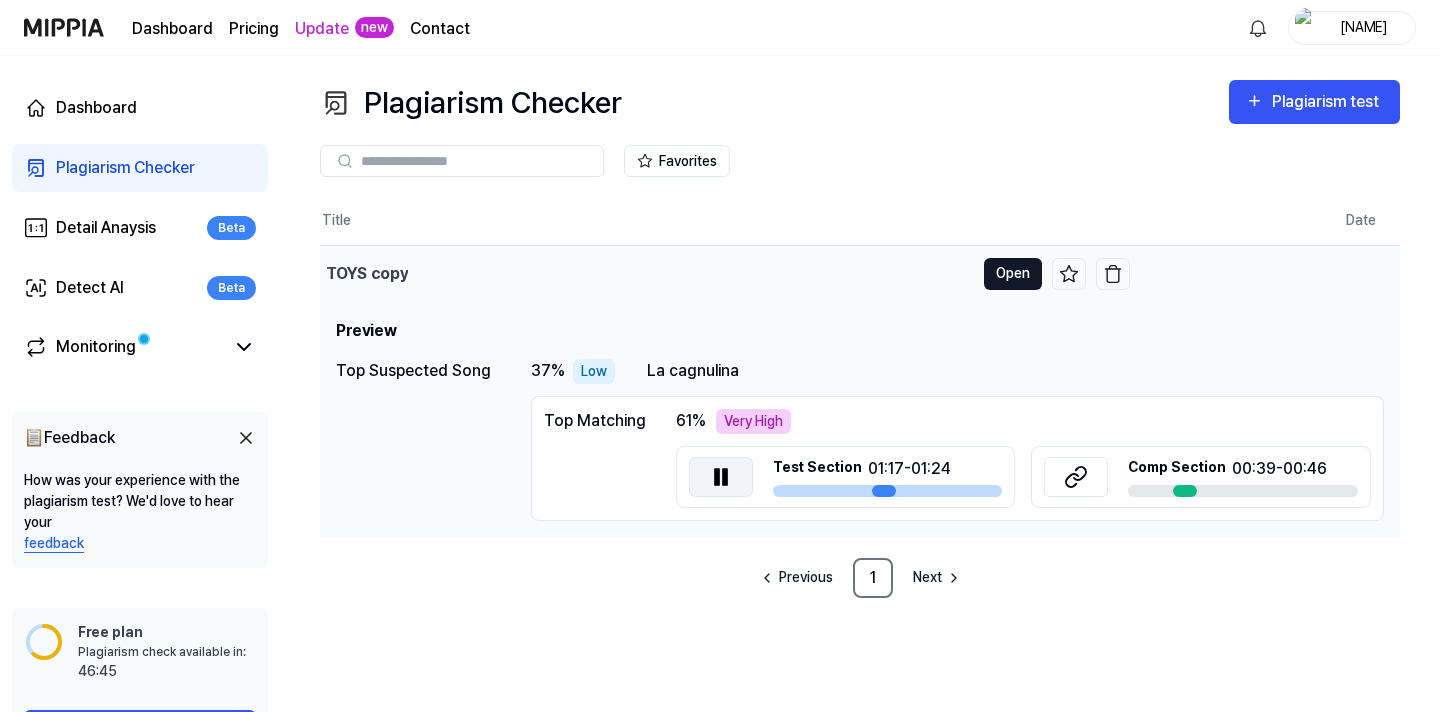 click on "Open" at bounding box center [1013, 274] 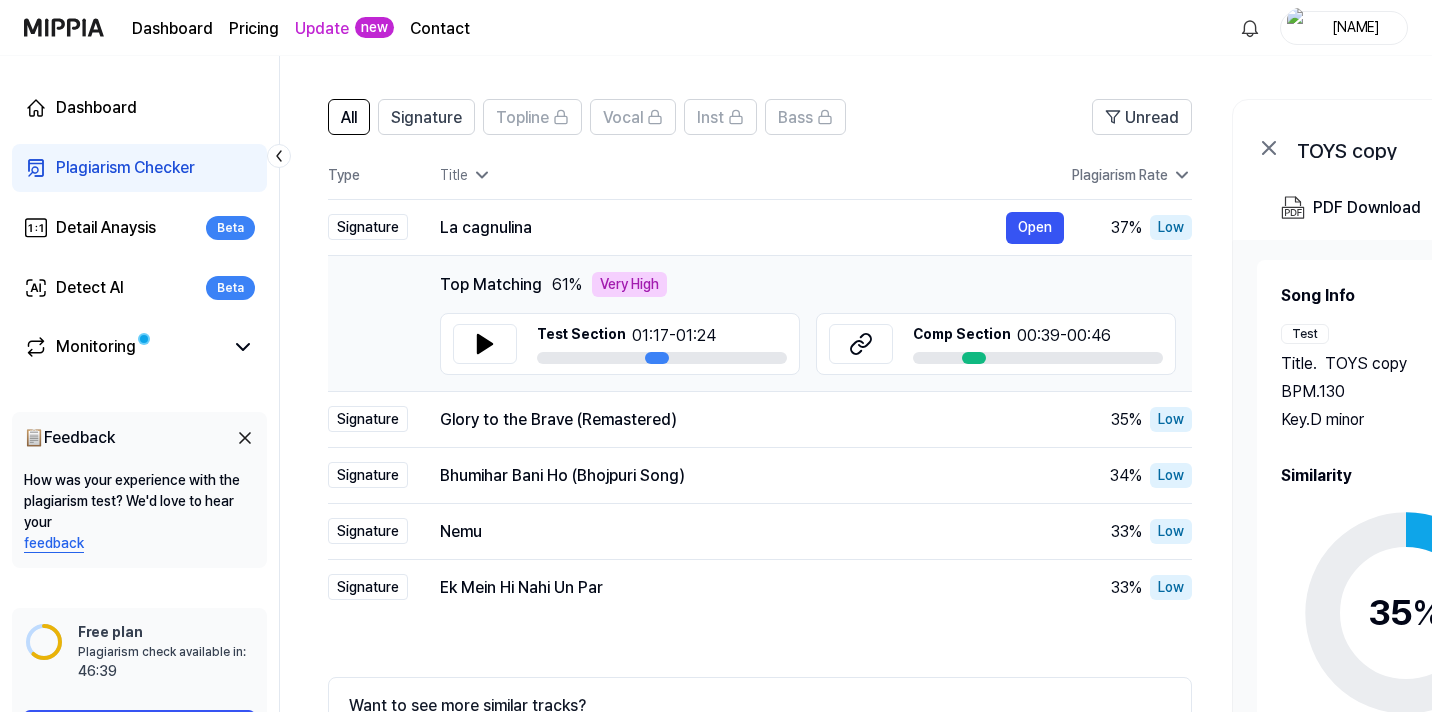 scroll, scrollTop: 168, scrollLeft: 0, axis: vertical 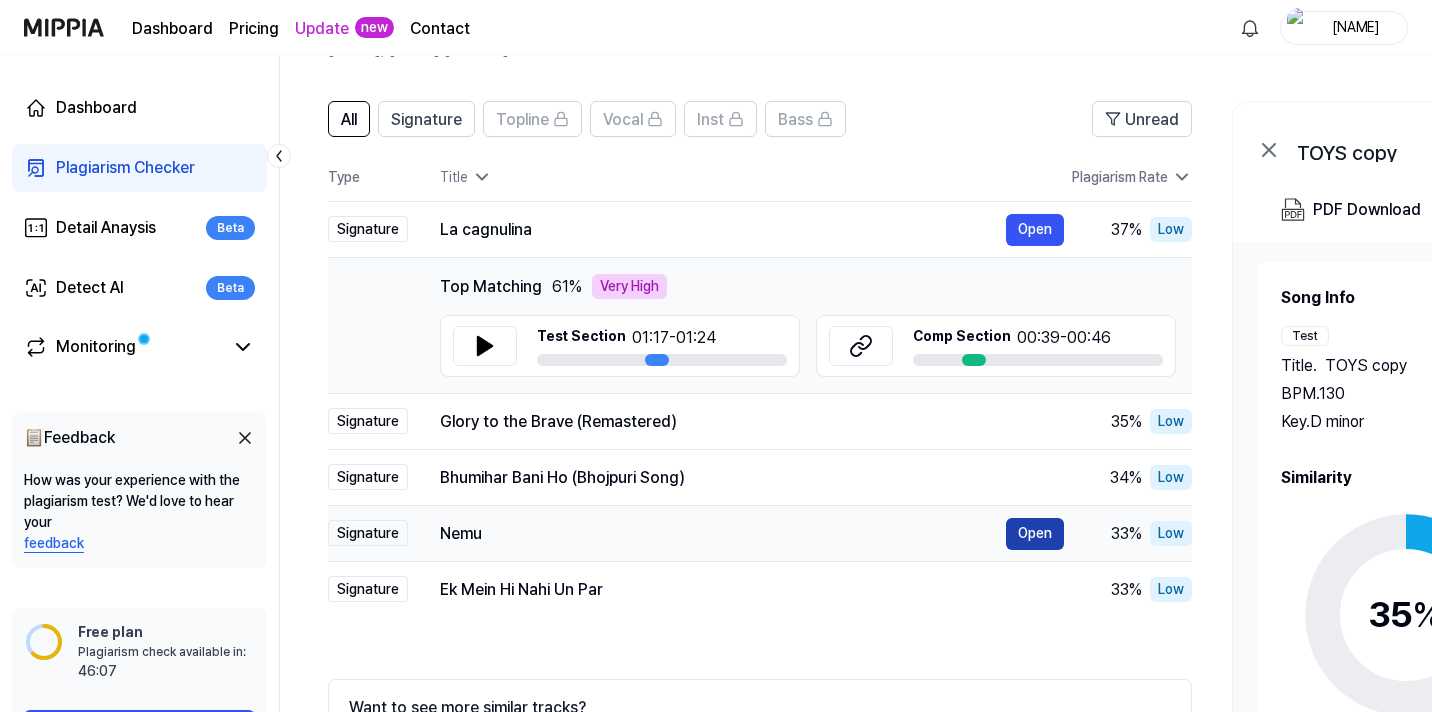 click on "Open" at bounding box center (1035, 534) 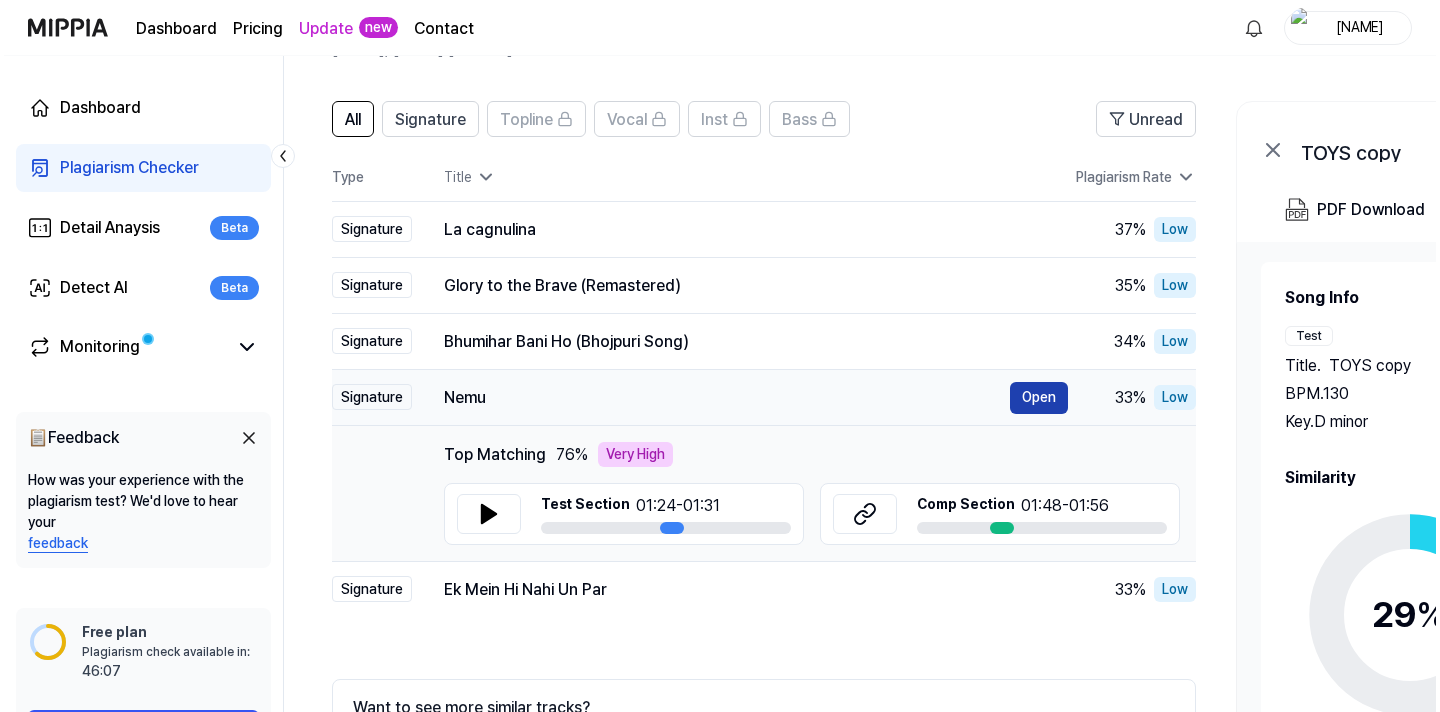 scroll, scrollTop: 0, scrollLeft: 0, axis: both 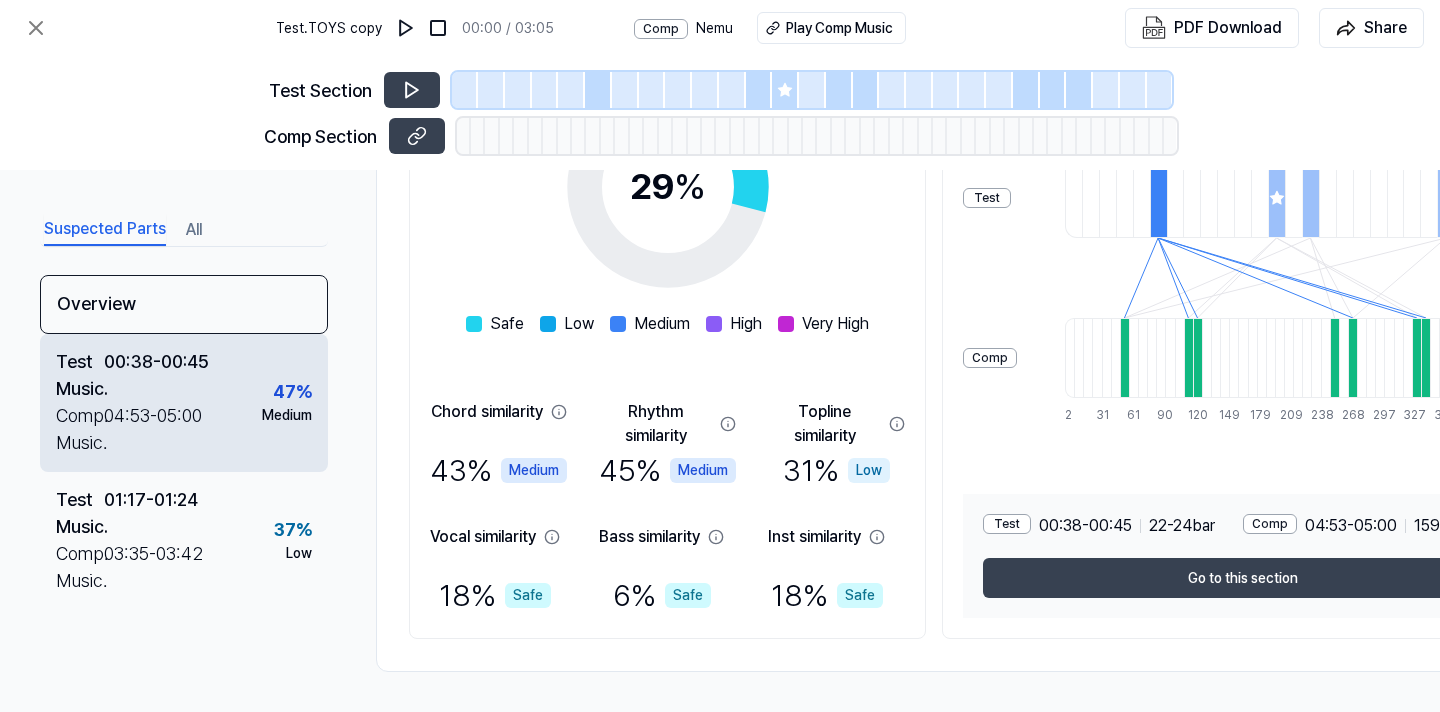 click on "Medium" at bounding box center [287, 415] 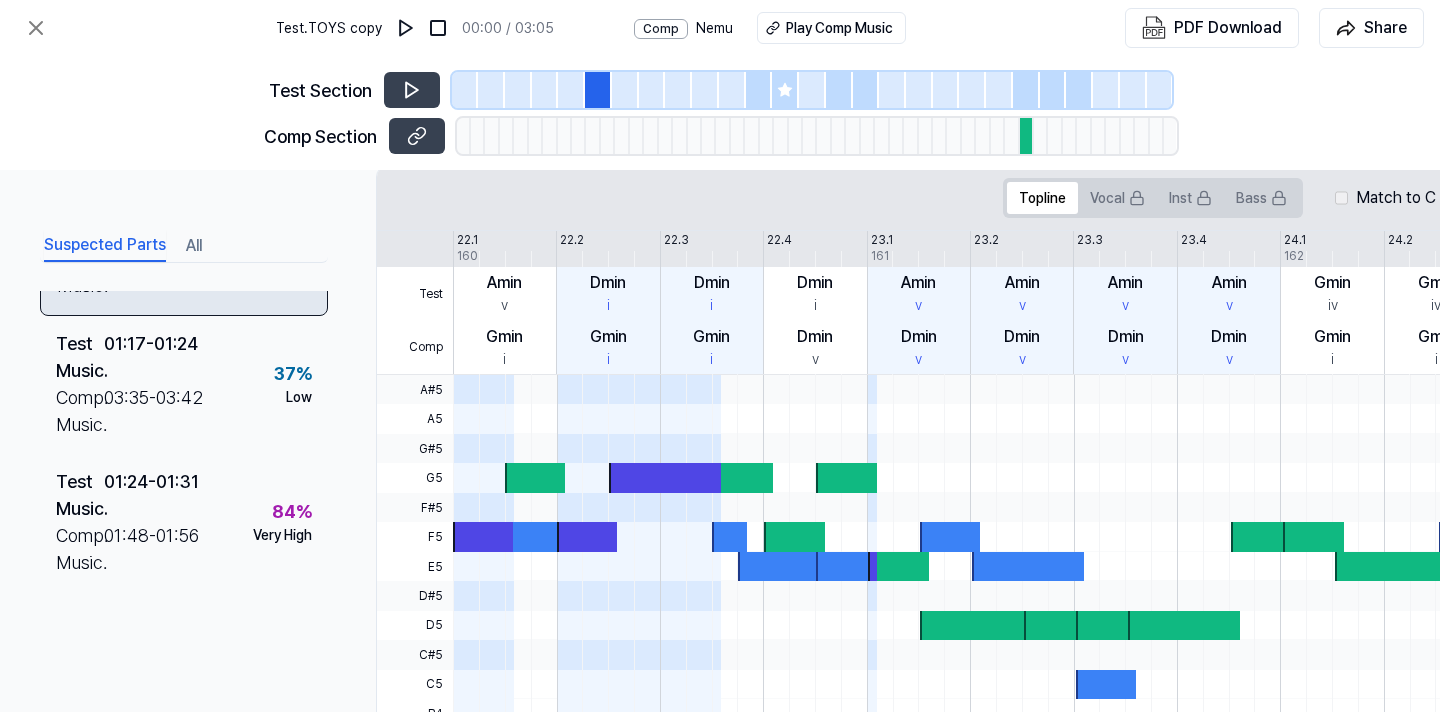scroll, scrollTop: 178, scrollLeft: 0, axis: vertical 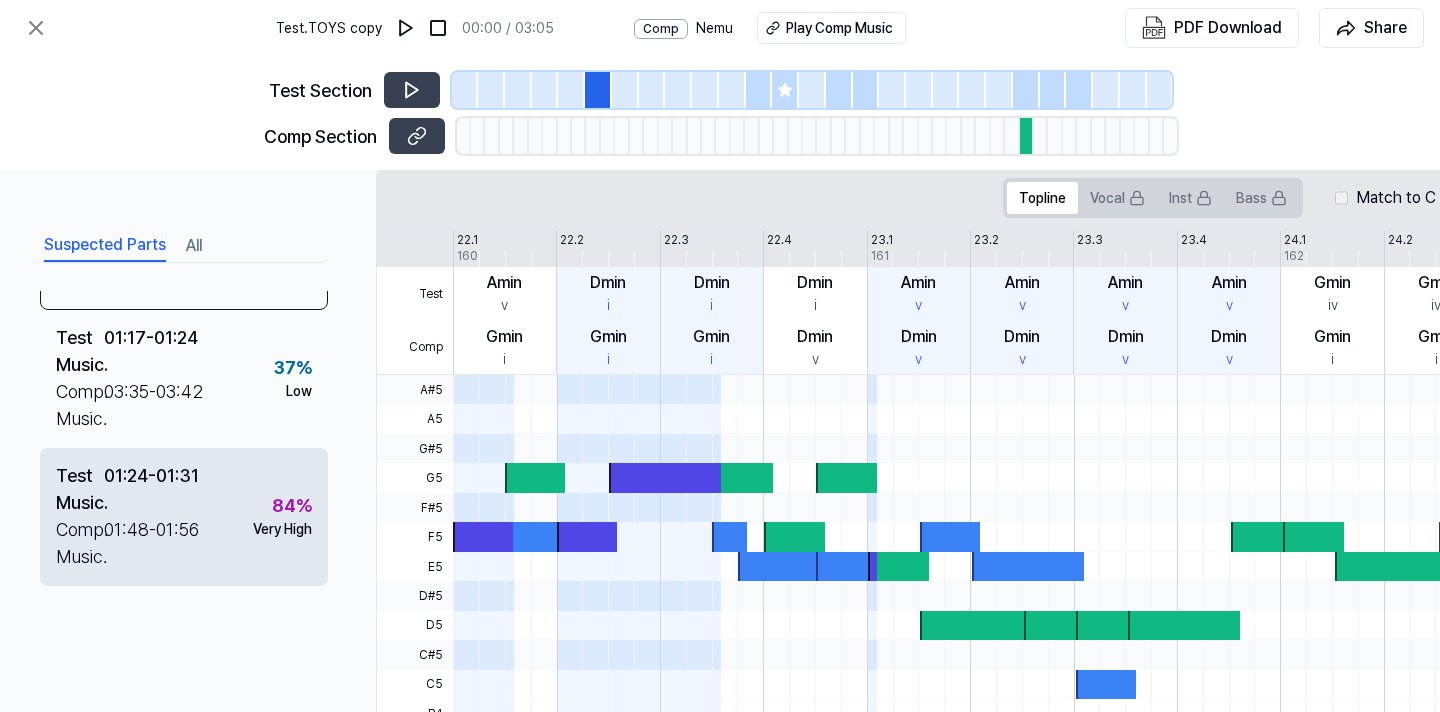 click on "Very High" at bounding box center (282, 529) 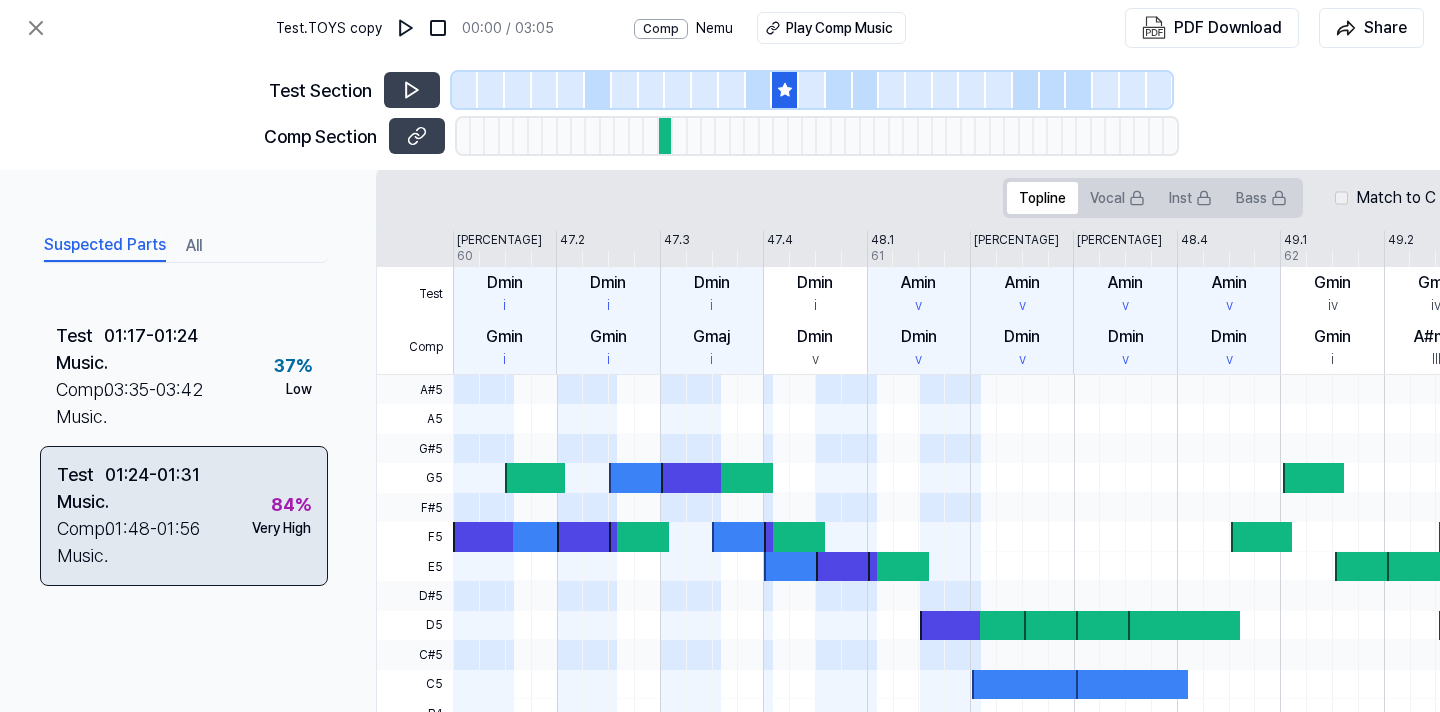 scroll, scrollTop: 177, scrollLeft: 0, axis: vertical 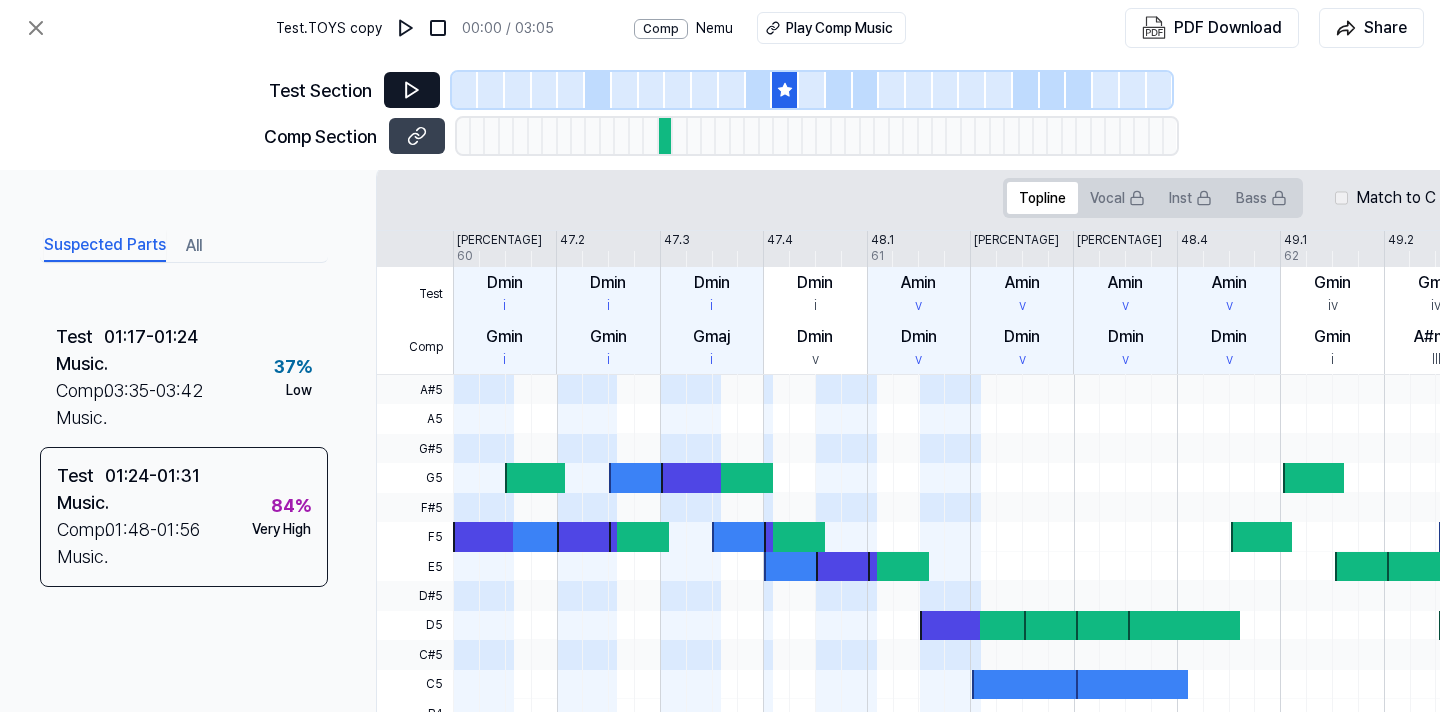 click 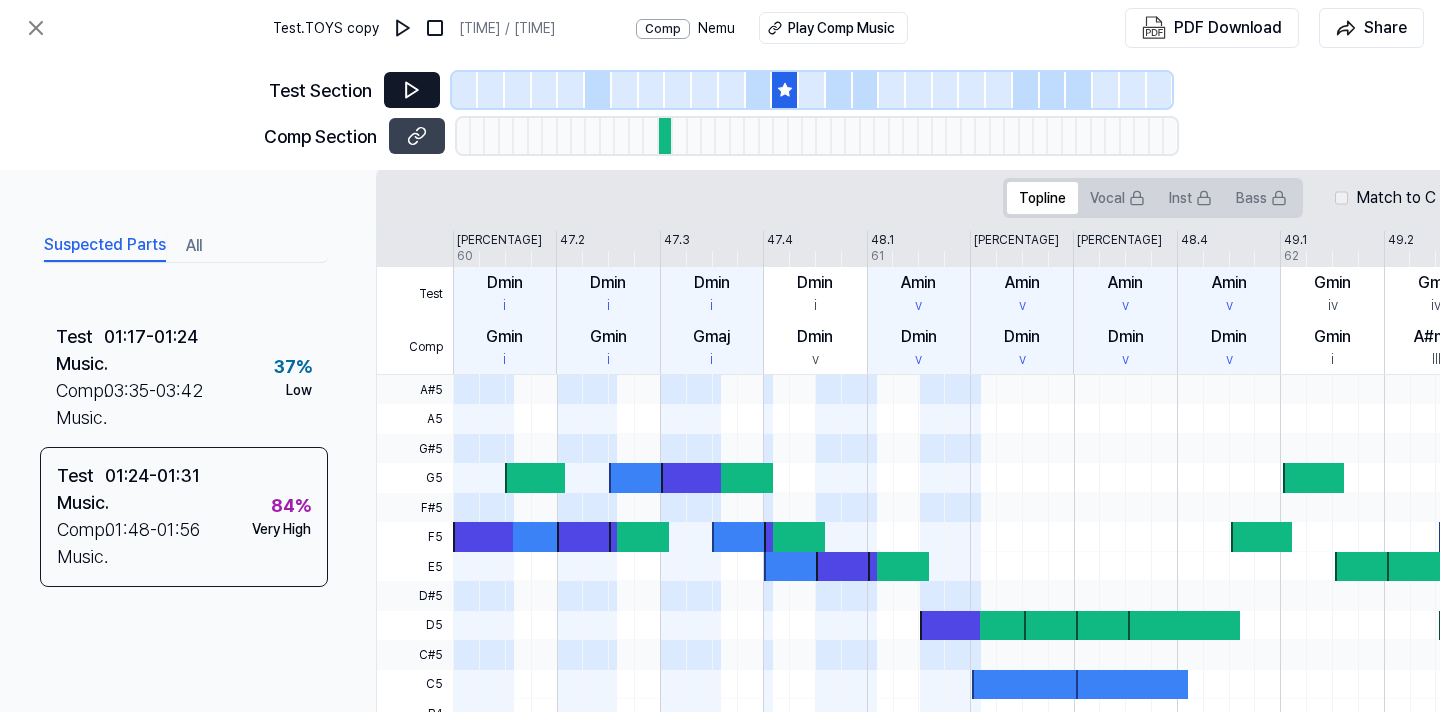 click 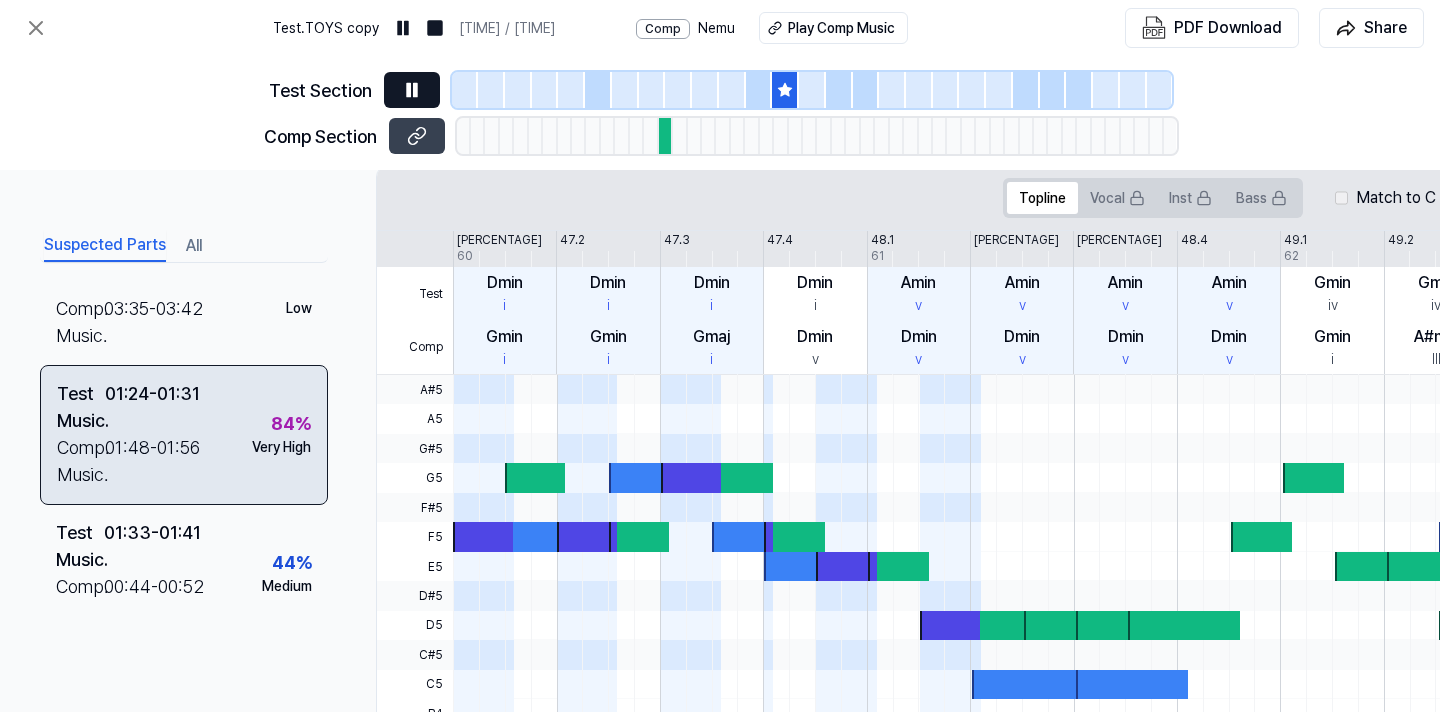 scroll, scrollTop: 274, scrollLeft: 0, axis: vertical 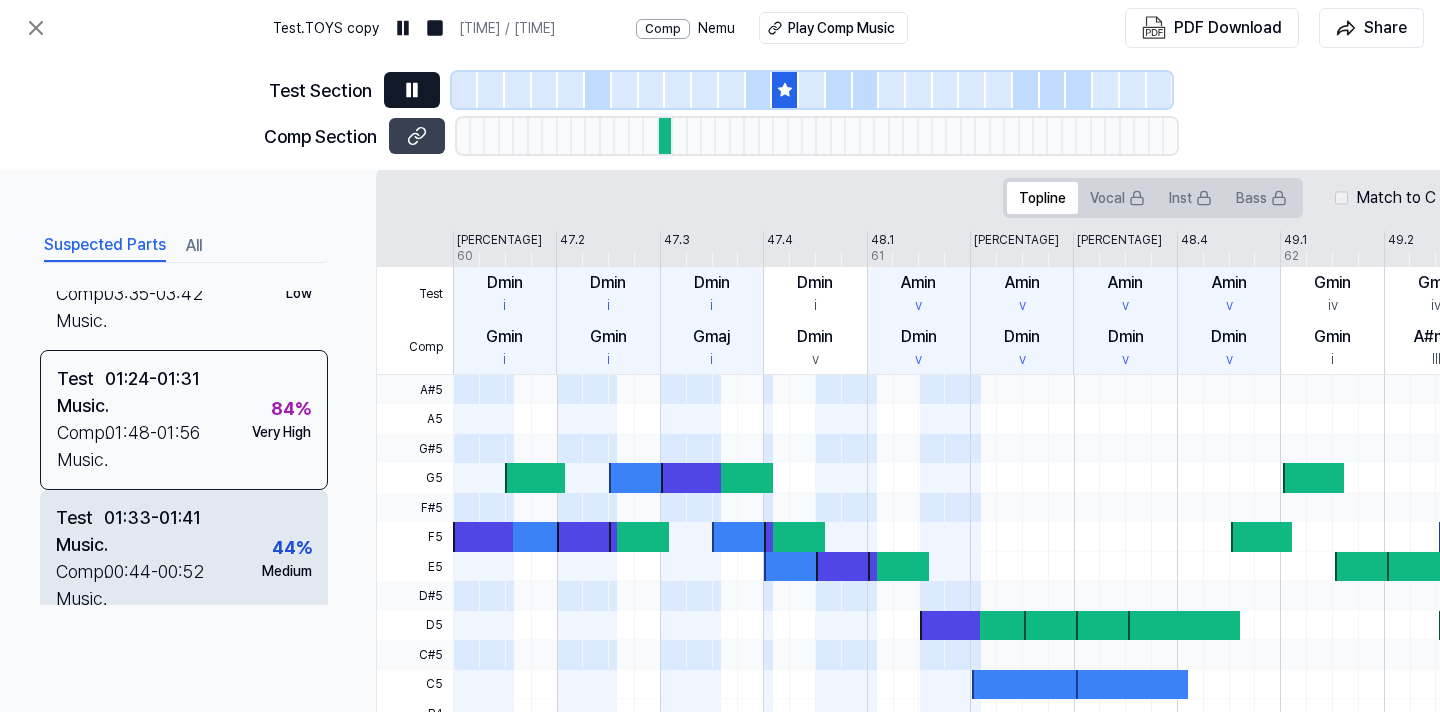 click on "Test Music . [TIME] - [TIME] Comp. Music . [TIME] - [TIME] [PERCENTAGE] Medium" at bounding box center [184, 559] 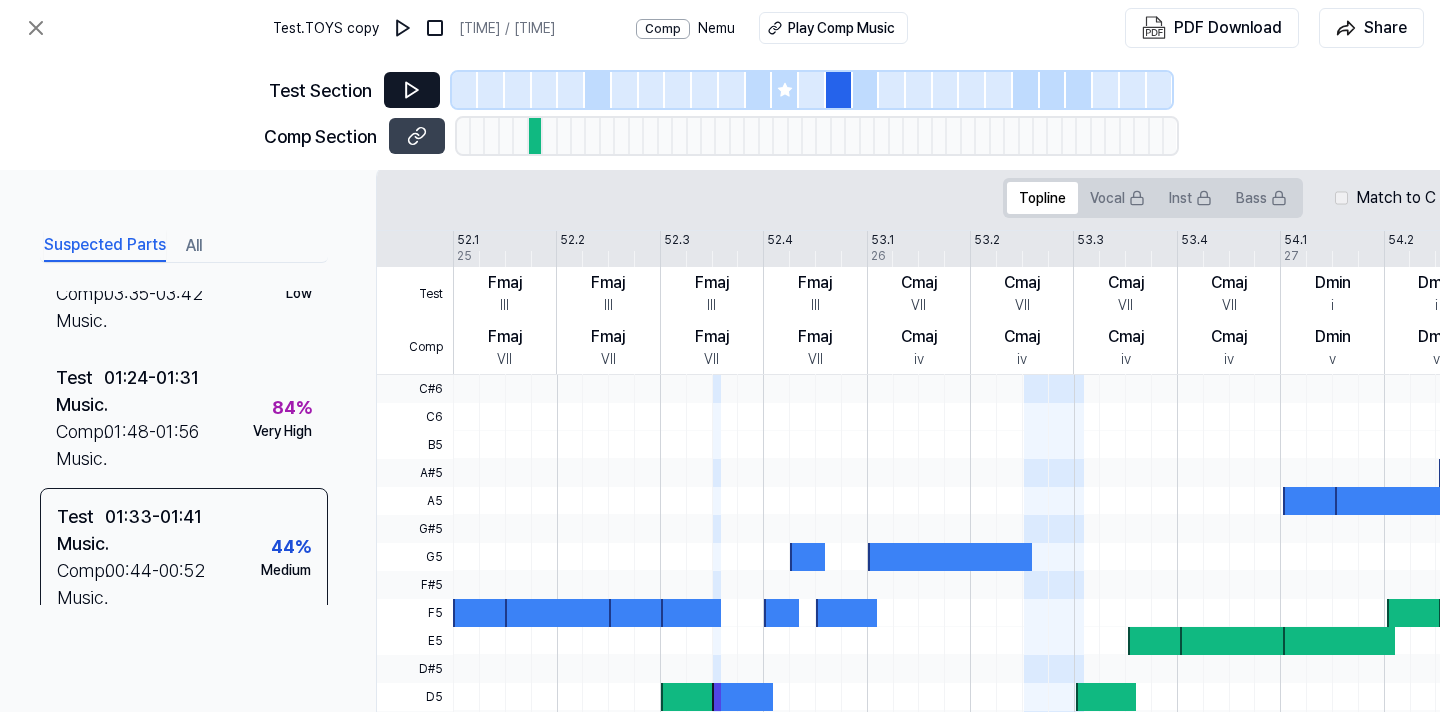 click 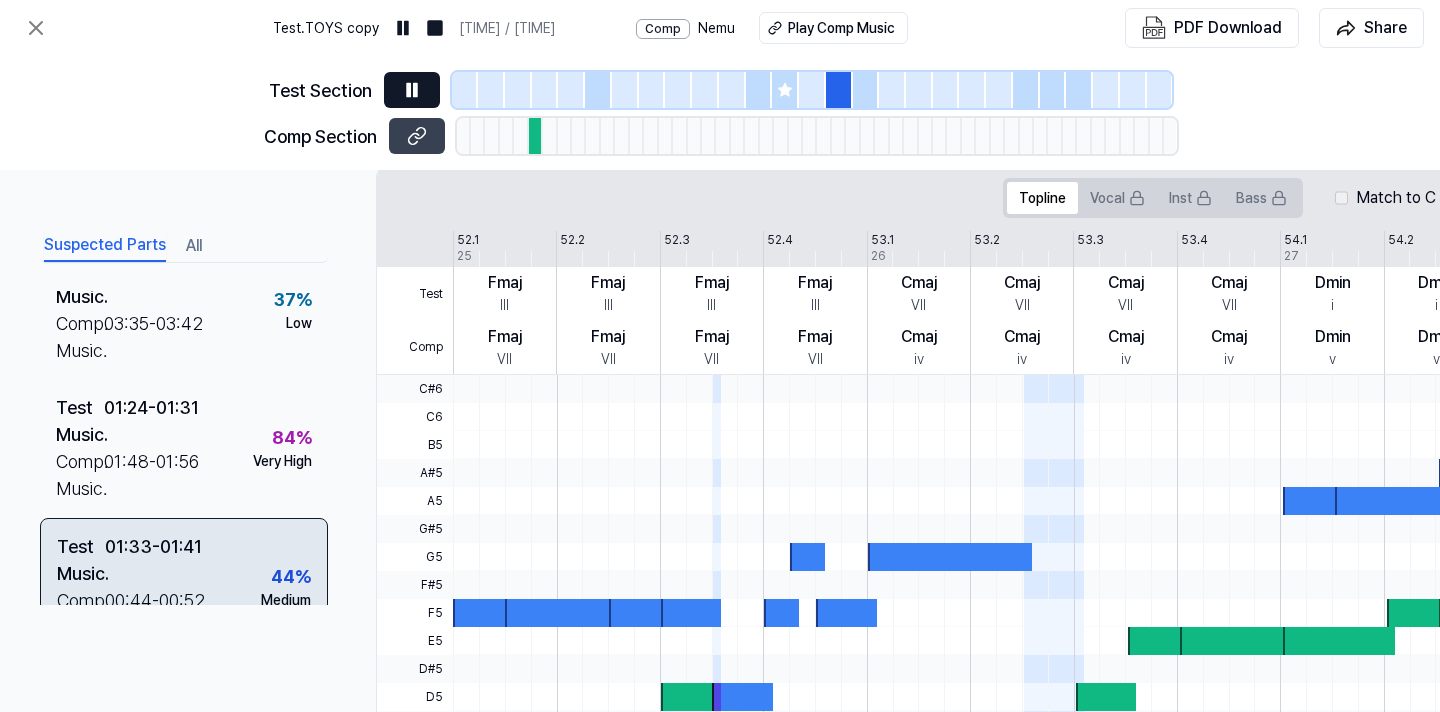 scroll, scrollTop: 240, scrollLeft: 0, axis: vertical 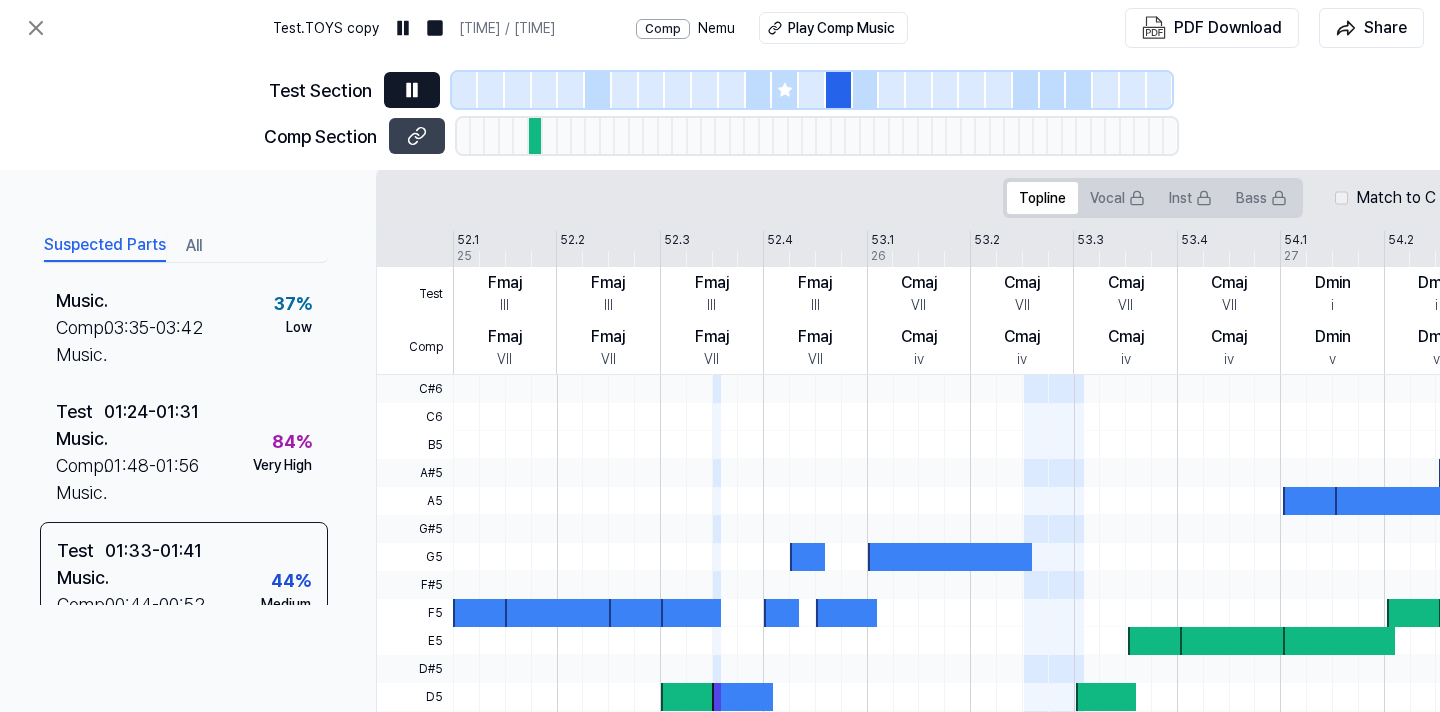 click on "All" at bounding box center (194, 246) 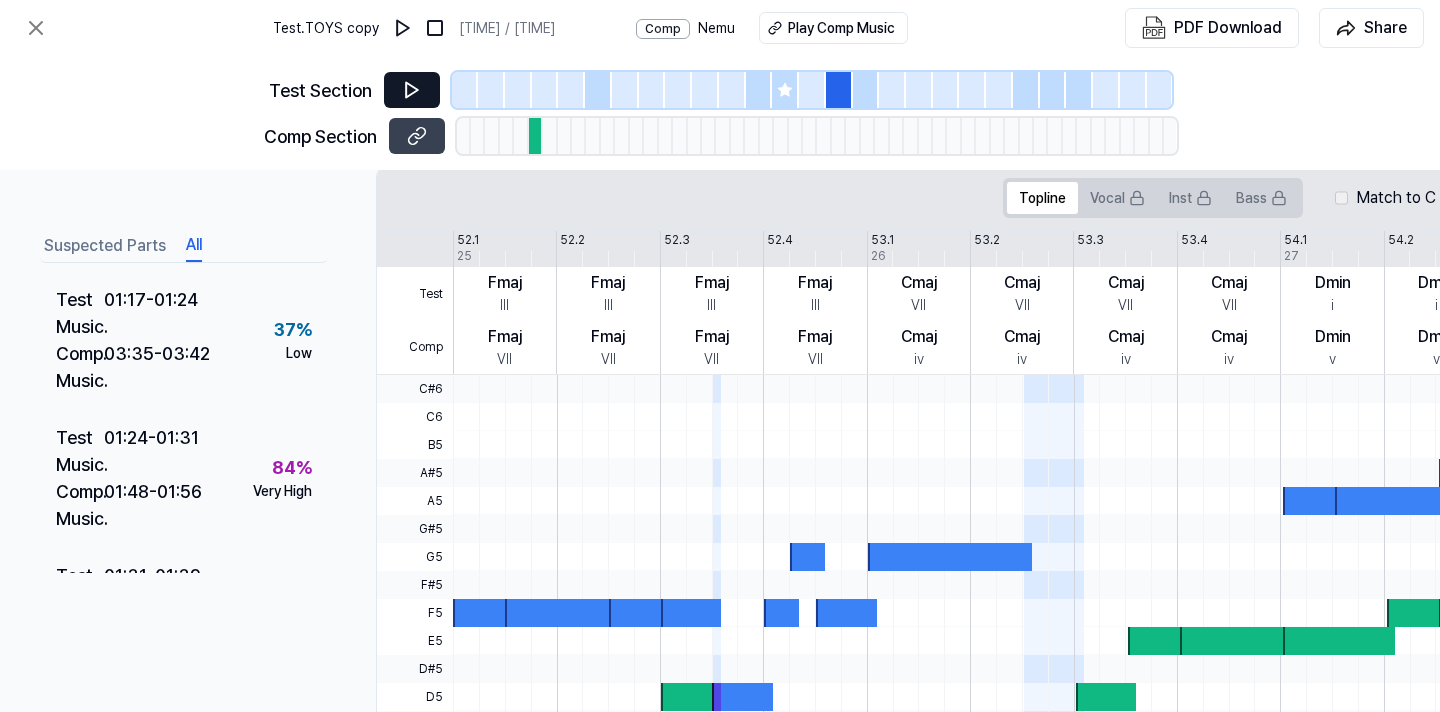 scroll, scrollTop: 1599, scrollLeft: 0, axis: vertical 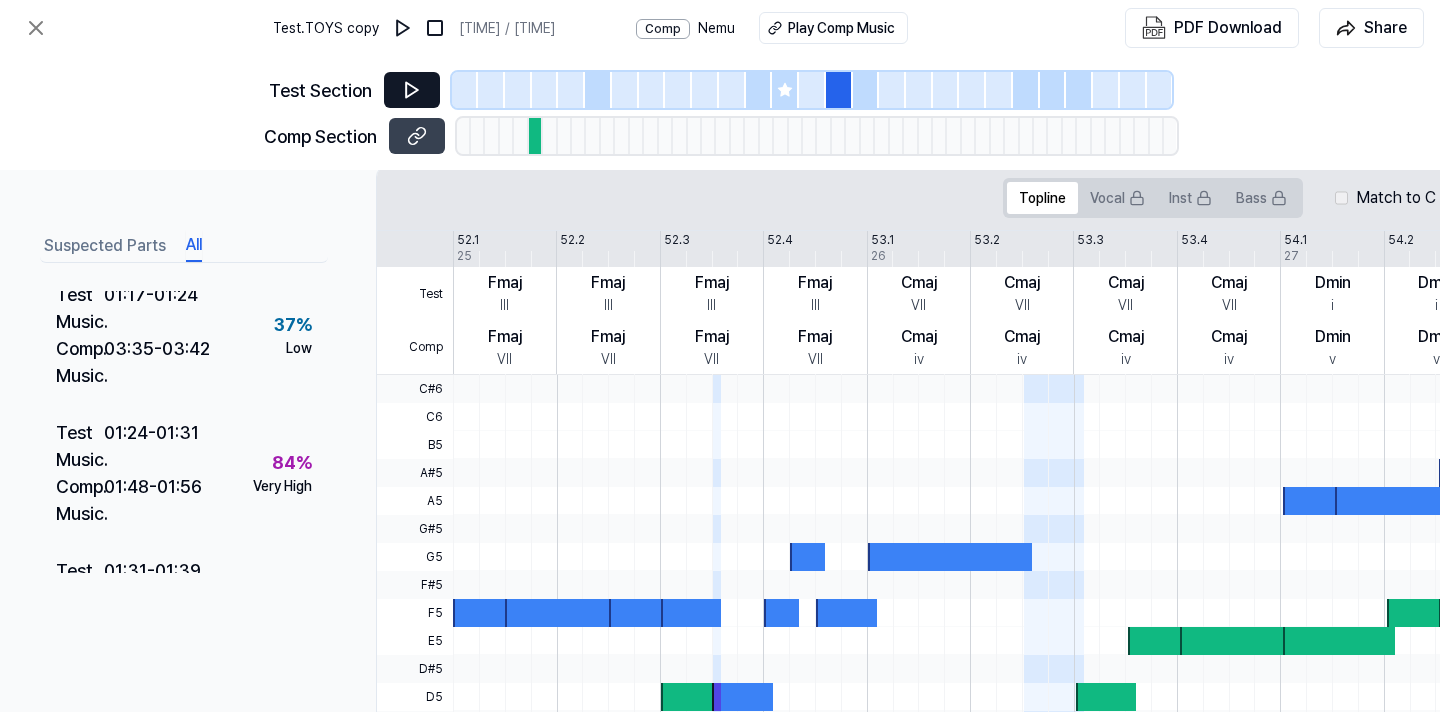 click on "Test Music . [TIME] - [TIME] Comp. Music . [TIME] - [TIME] [PERCENTAGE] Very High" at bounding box center (184, 474) 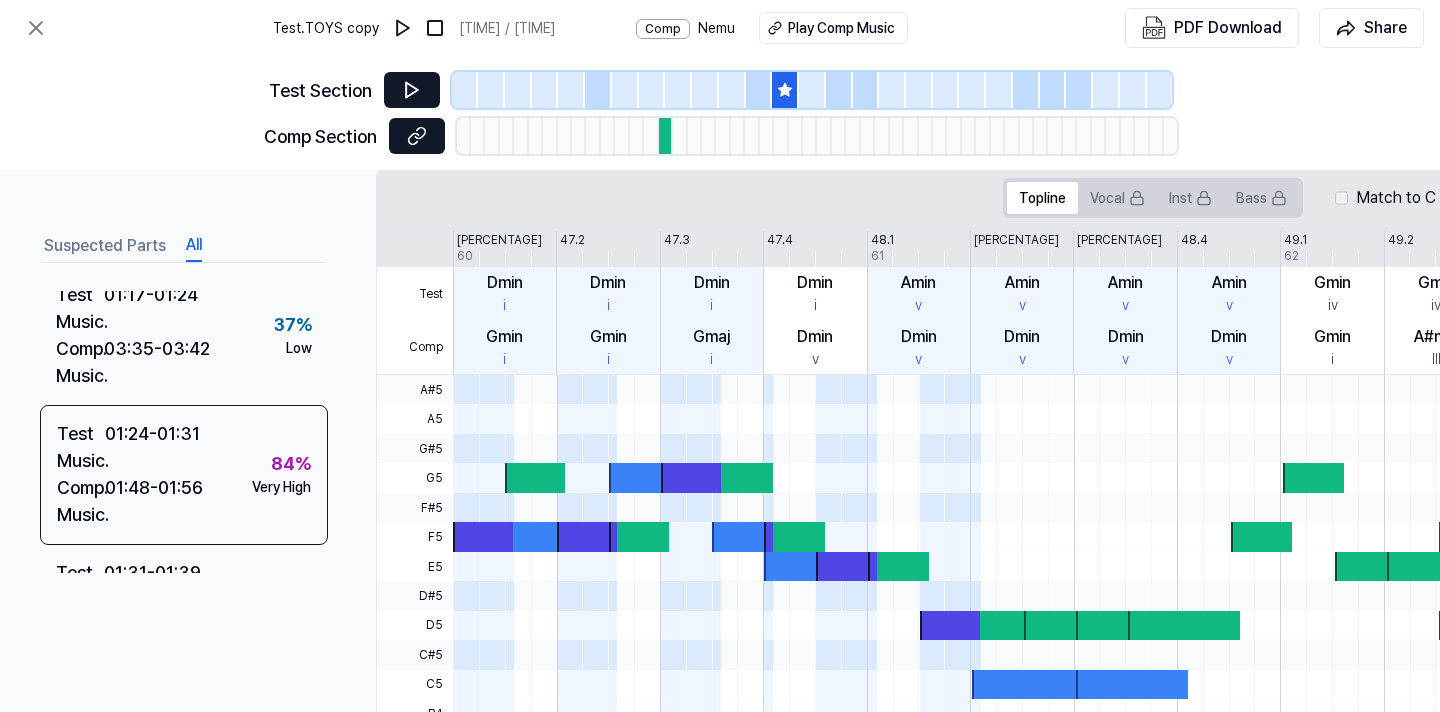 click 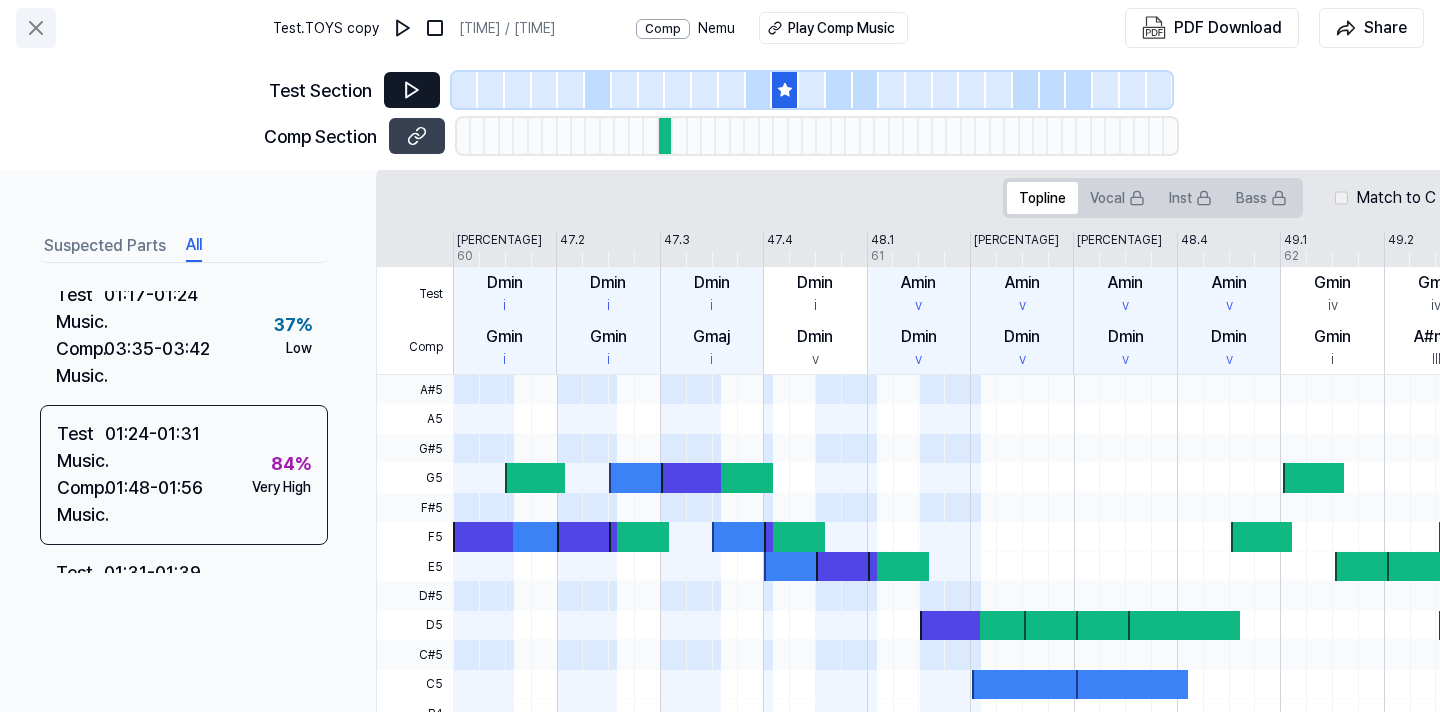 click 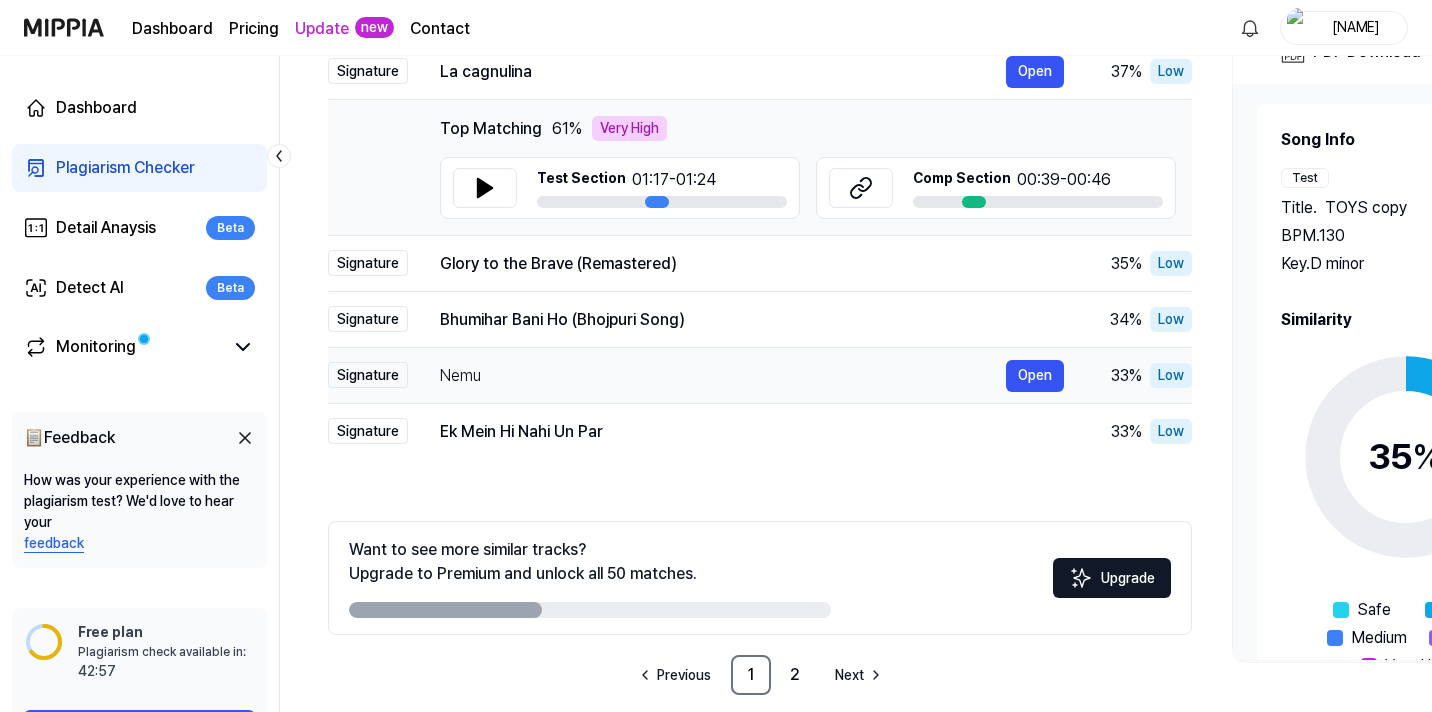 scroll, scrollTop: 349, scrollLeft: 0, axis: vertical 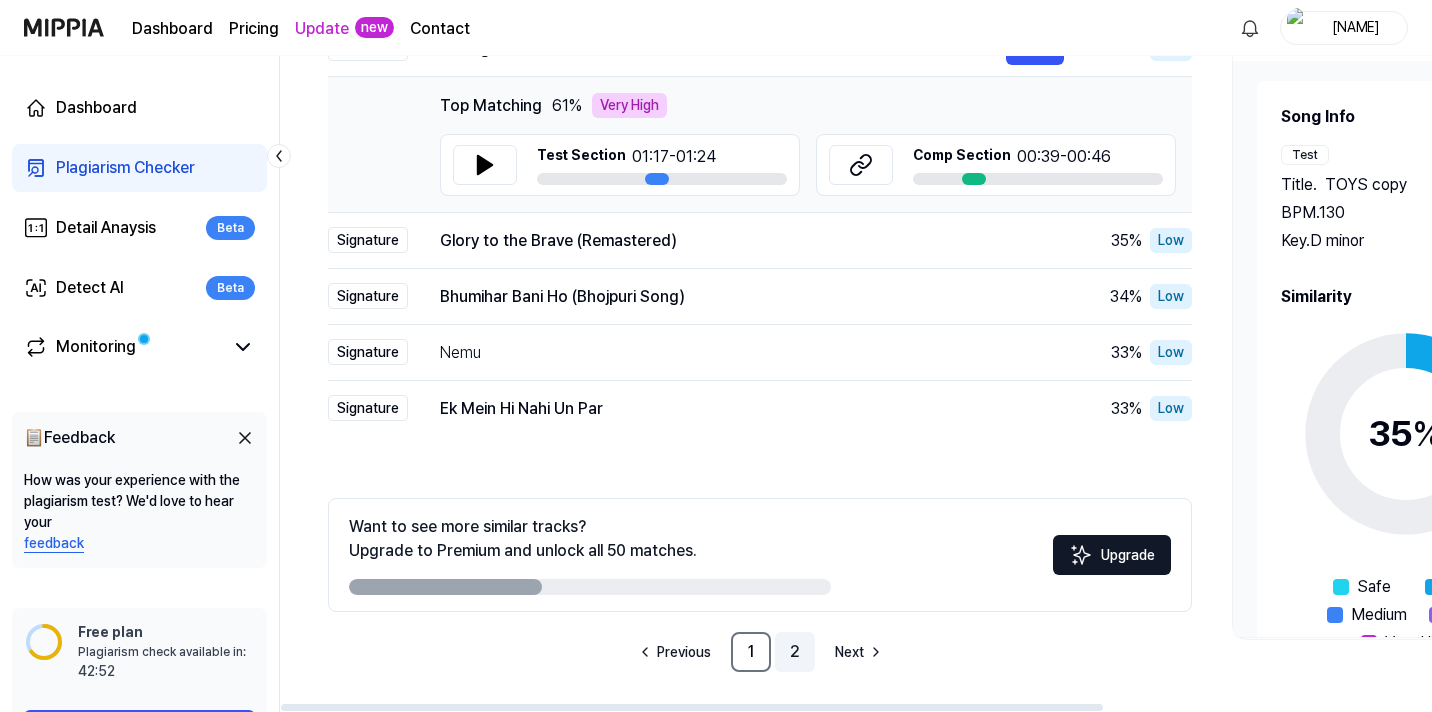 click on "2" at bounding box center (795, 652) 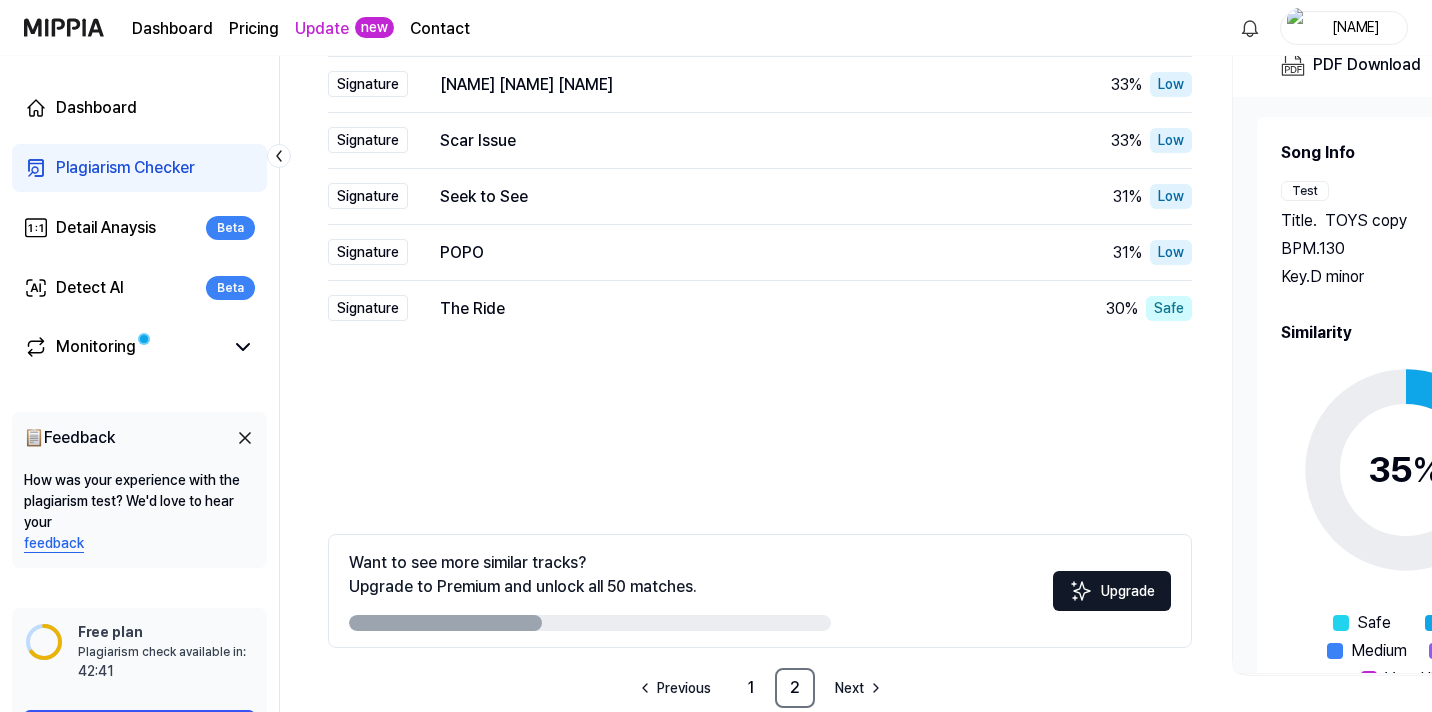 scroll, scrollTop: 349, scrollLeft: 0, axis: vertical 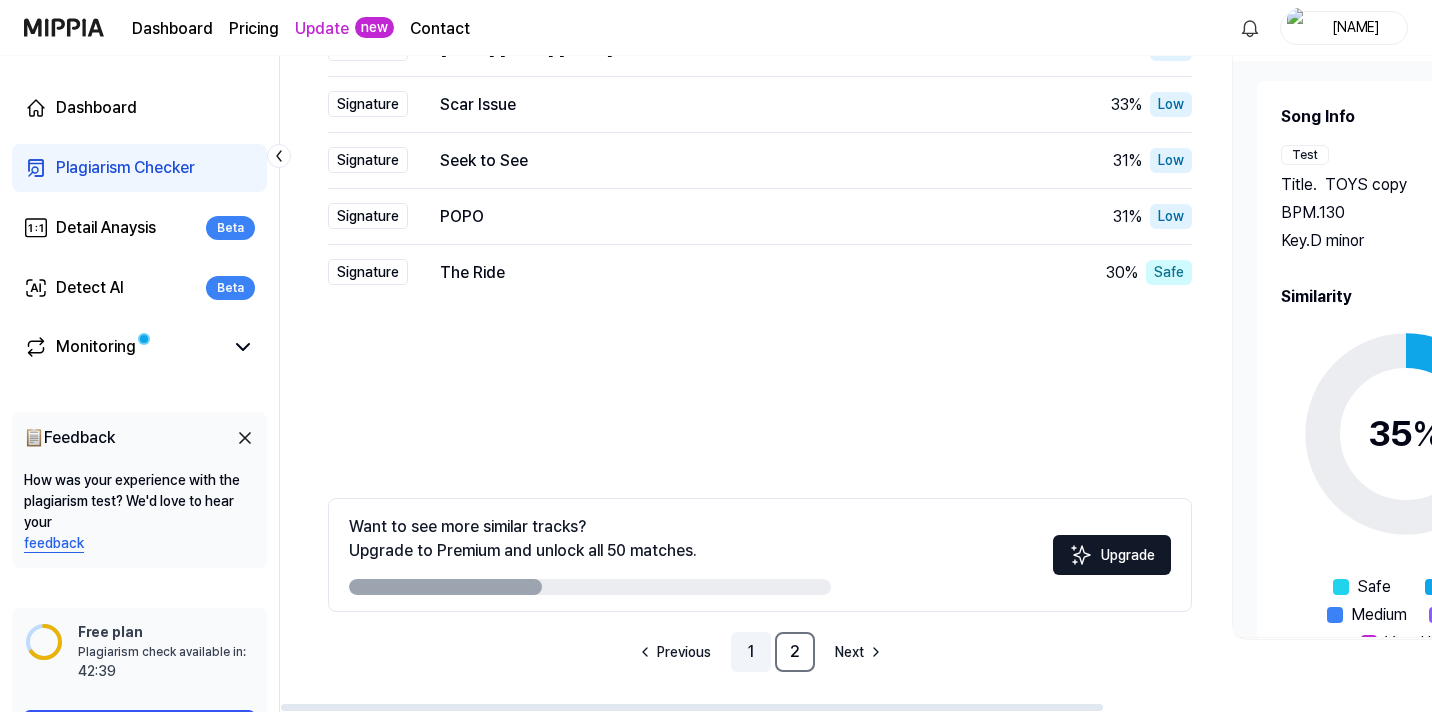 click on "1" at bounding box center [751, 652] 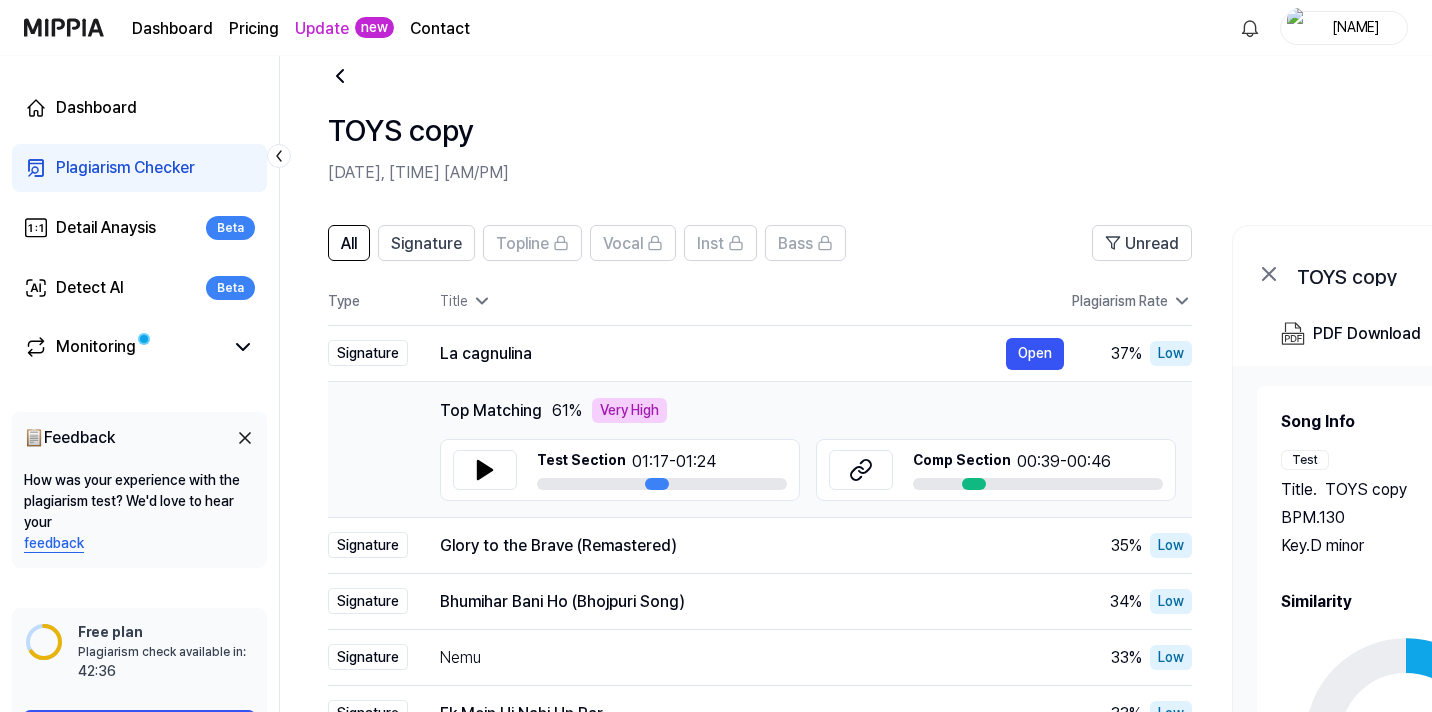 scroll, scrollTop: 54, scrollLeft: 0, axis: vertical 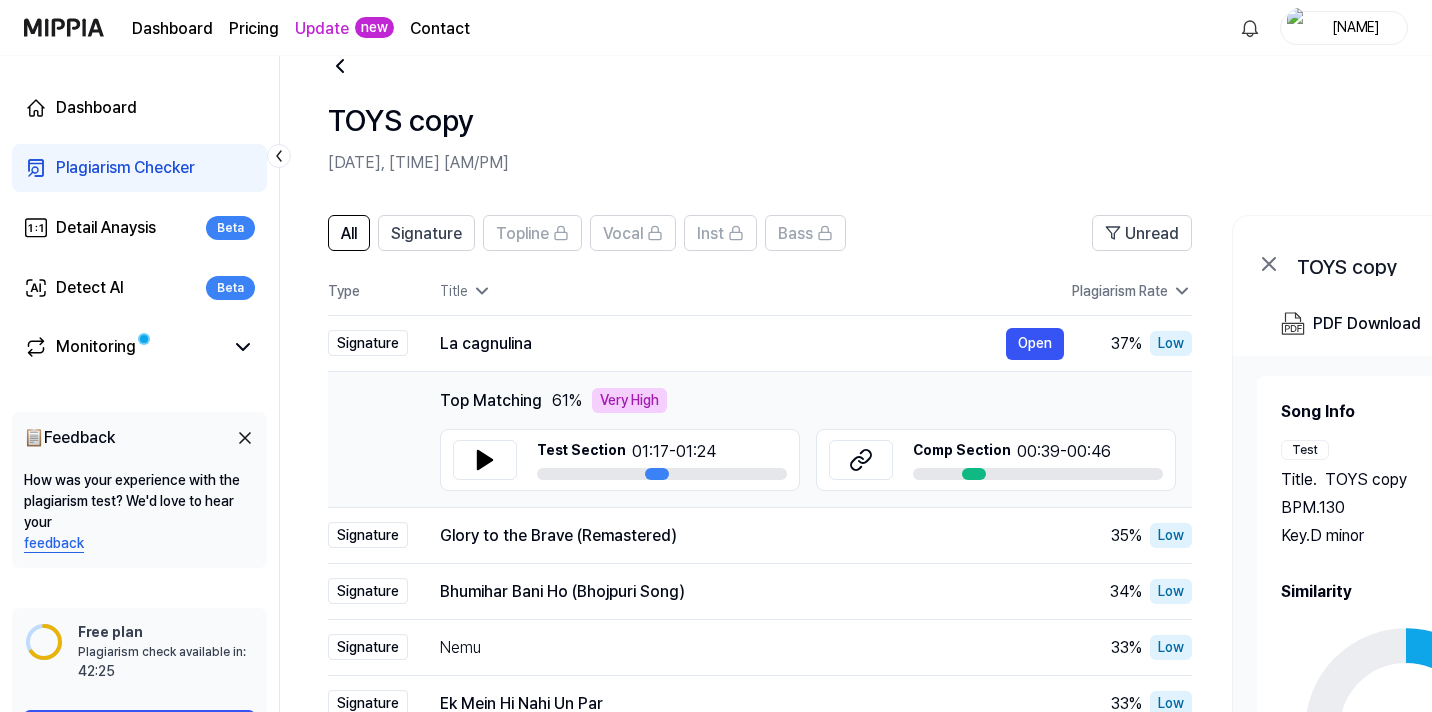 click 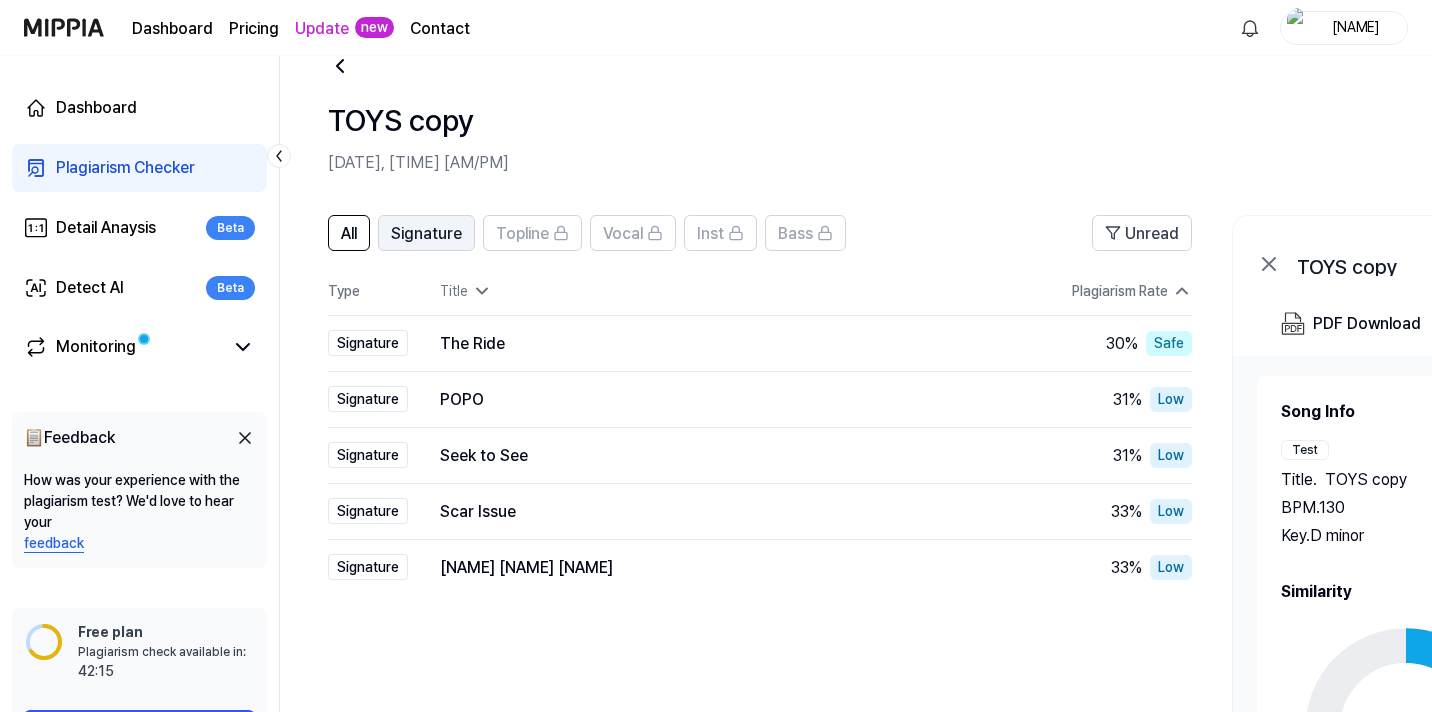 click on "Signature" at bounding box center (426, 234) 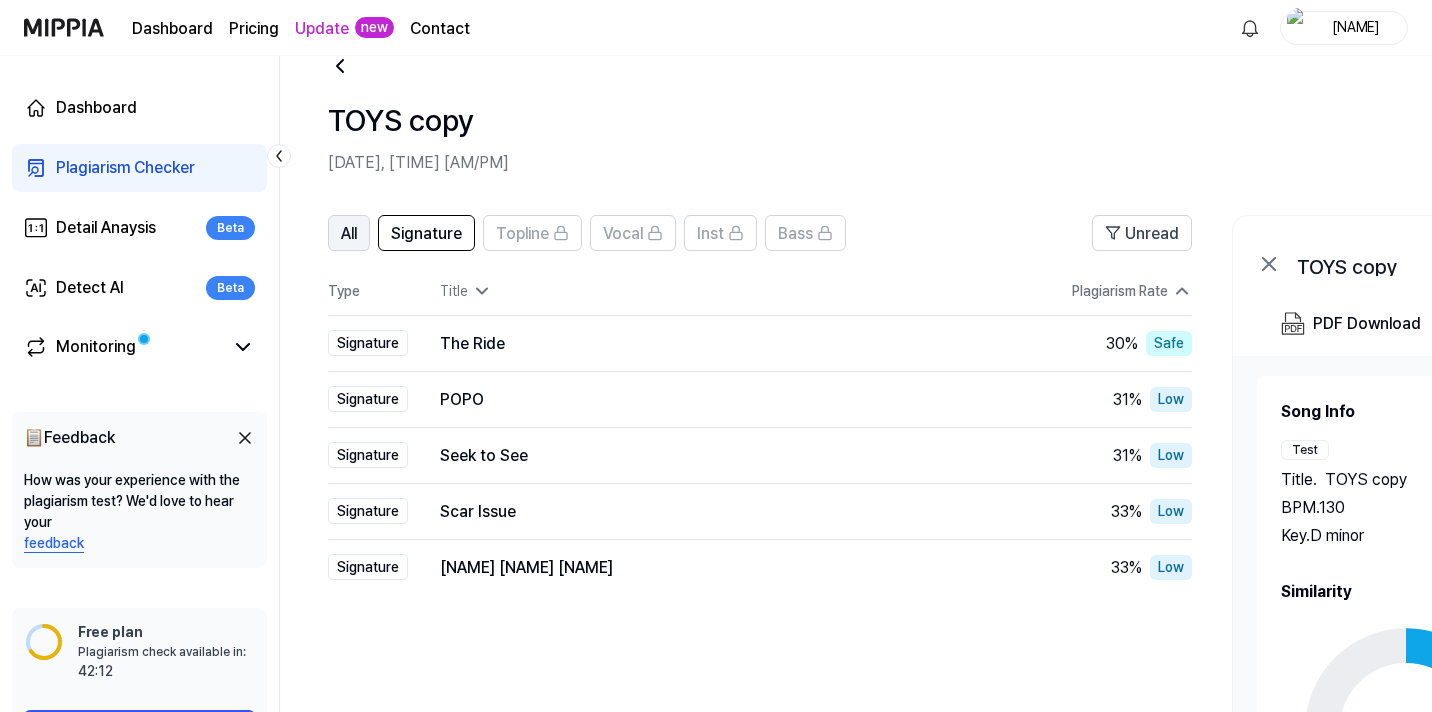 click on "All" at bounding box center (349, 234) 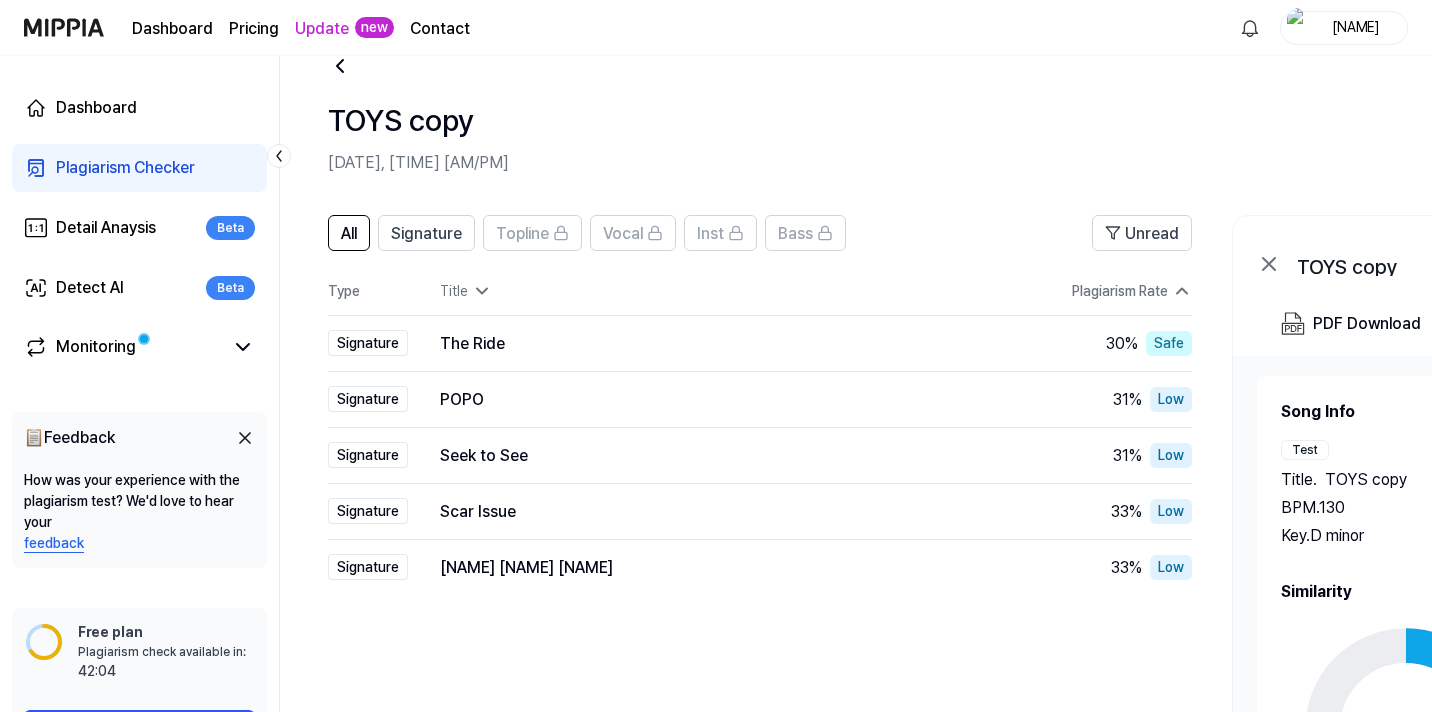 click on "Plagiarism Checker" at bounding box center (125, 168) 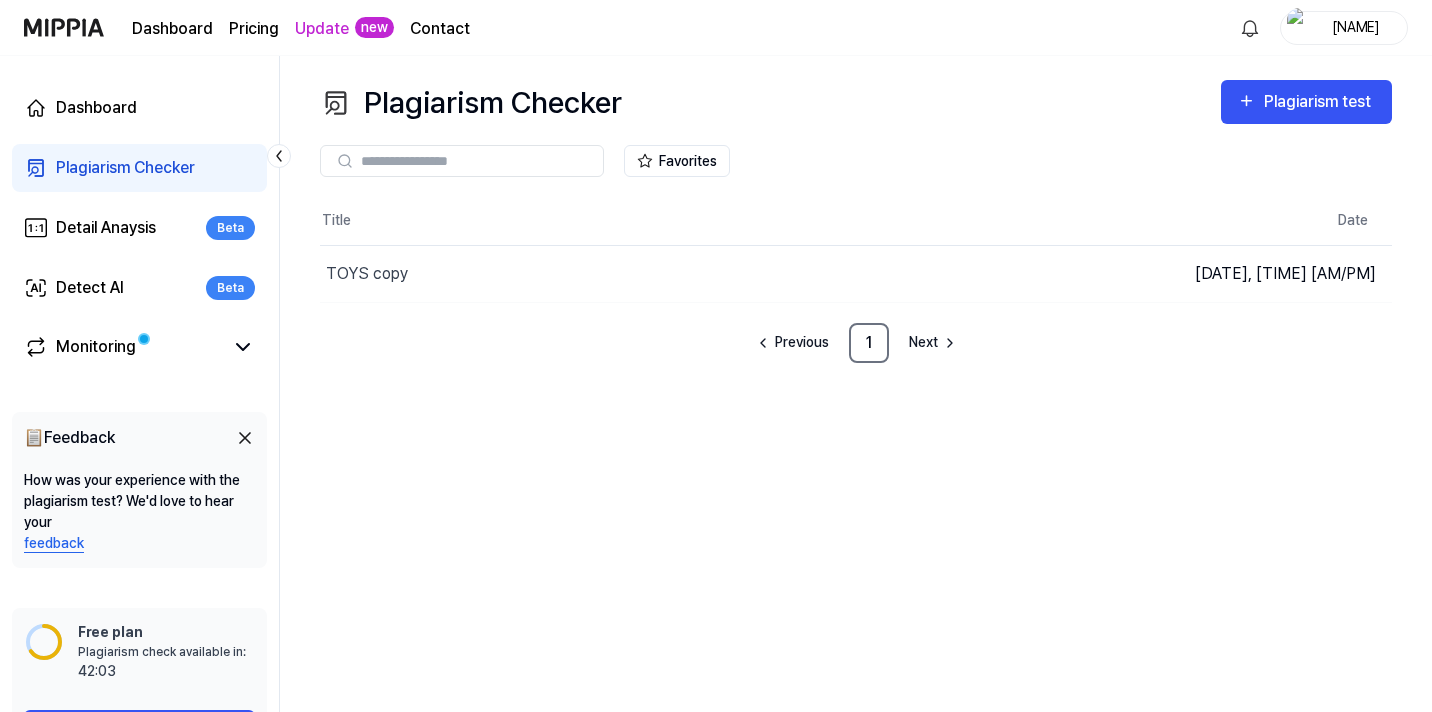 scroll, scrollTop: 0, scrollLeft: 0, axis: both 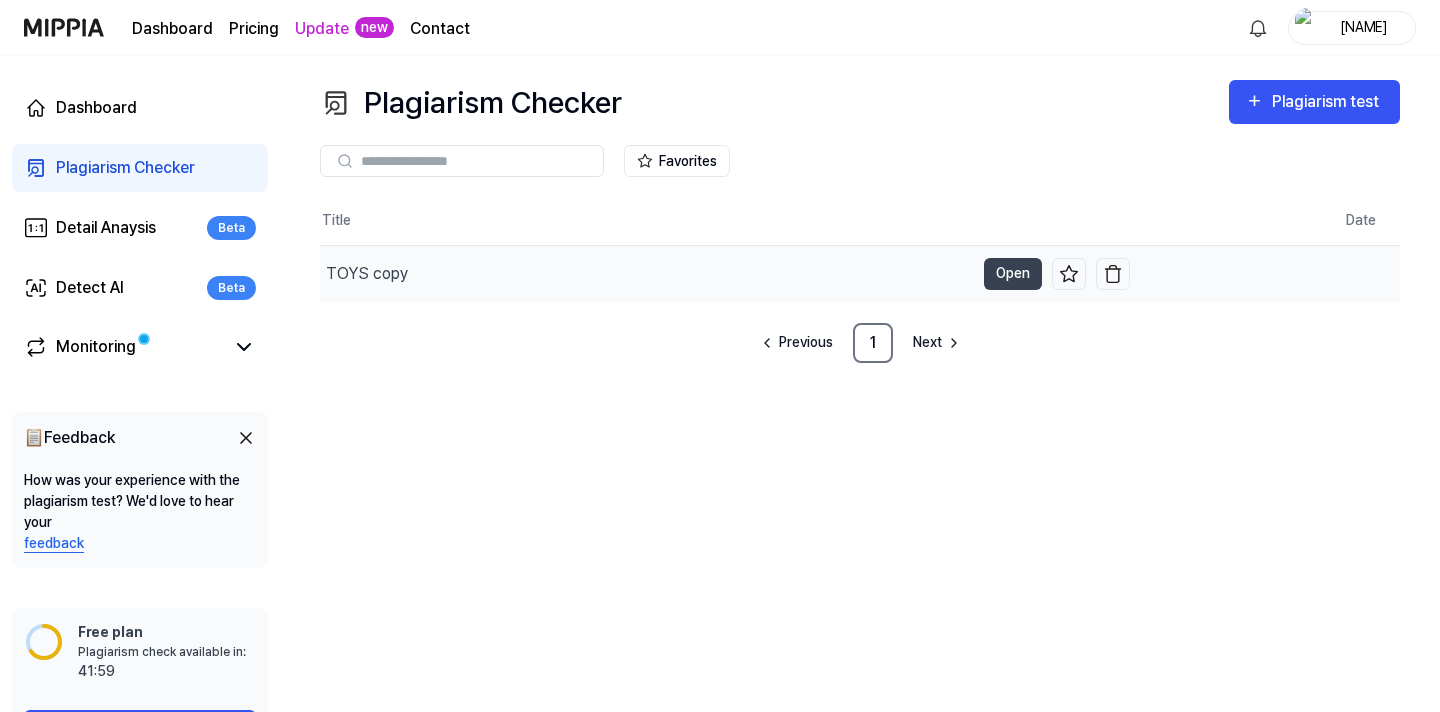 click on "TOYS copy" at bounding box center (367, 274) 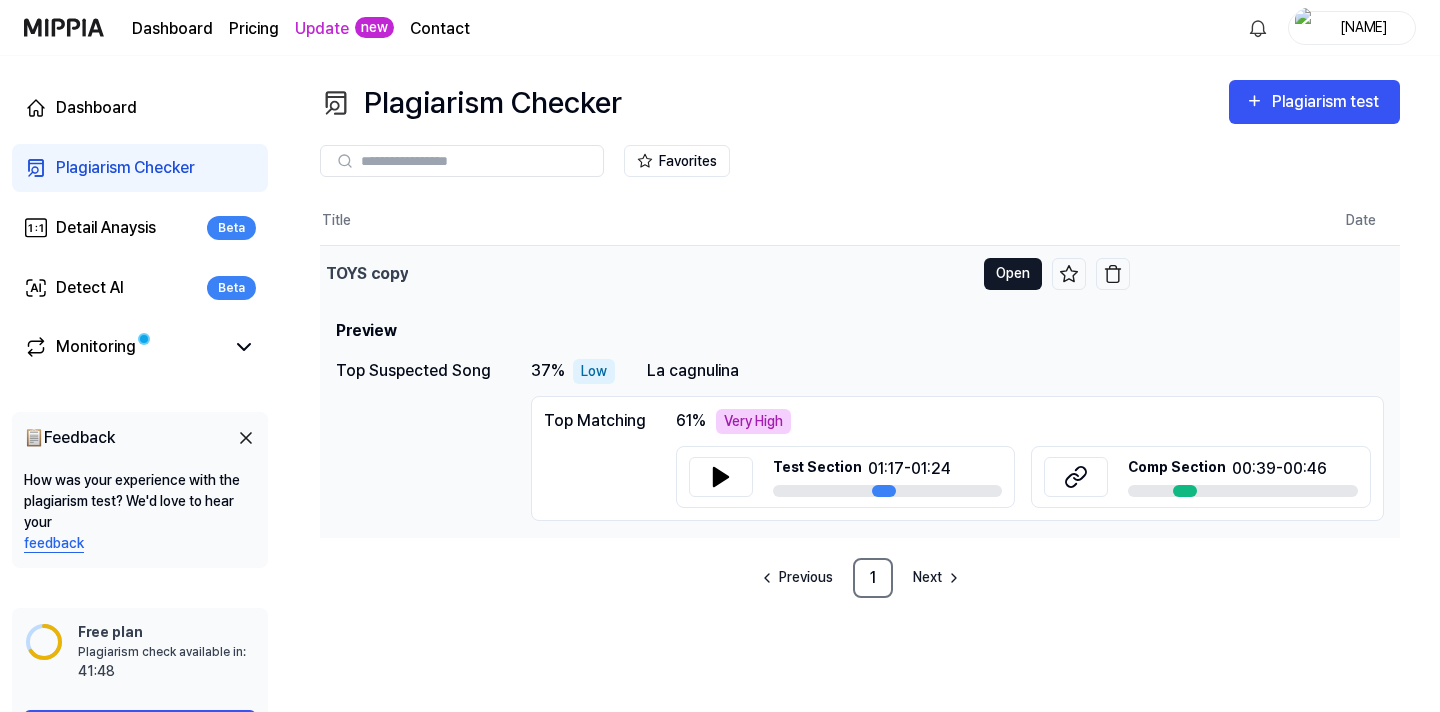 click on "Open" at bounding box center (1013, 274) 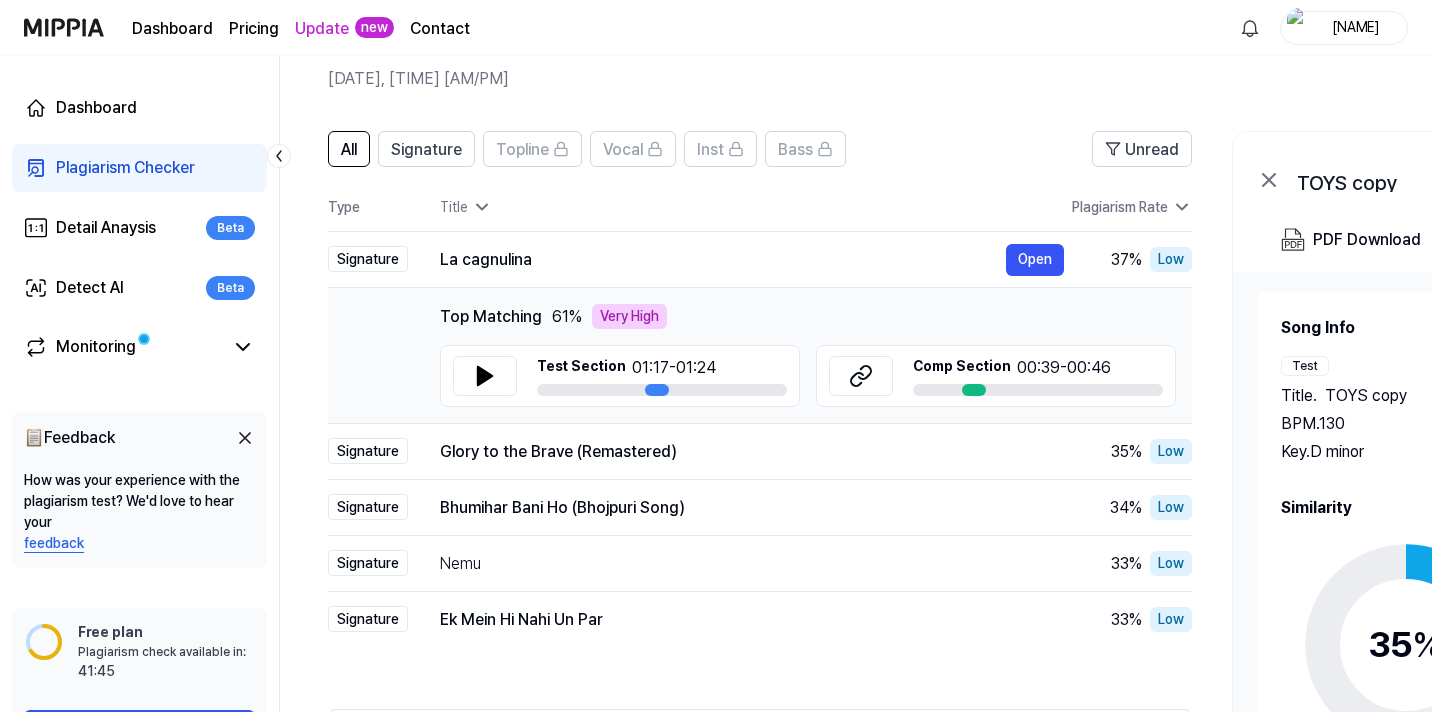 scroll, scrollTop: 139, scrollLeft: 0, axis: vertical 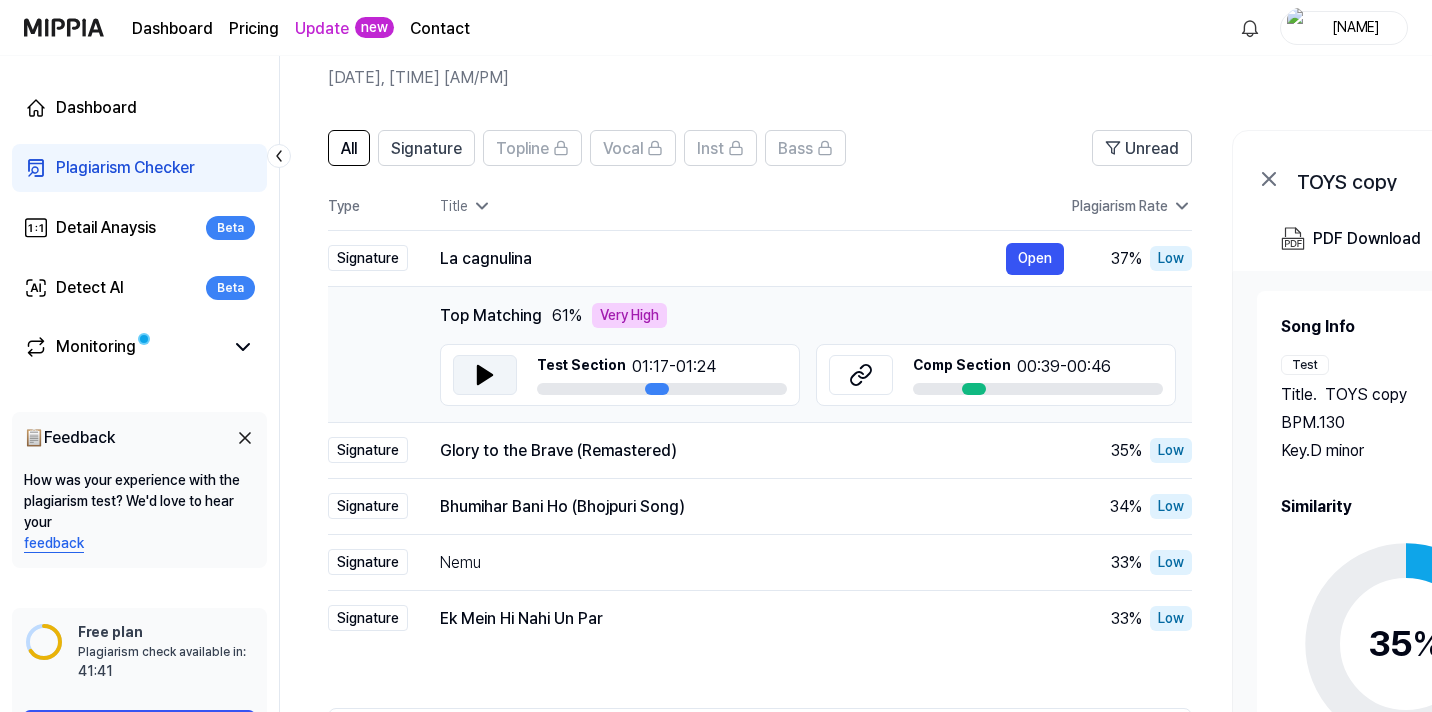 click 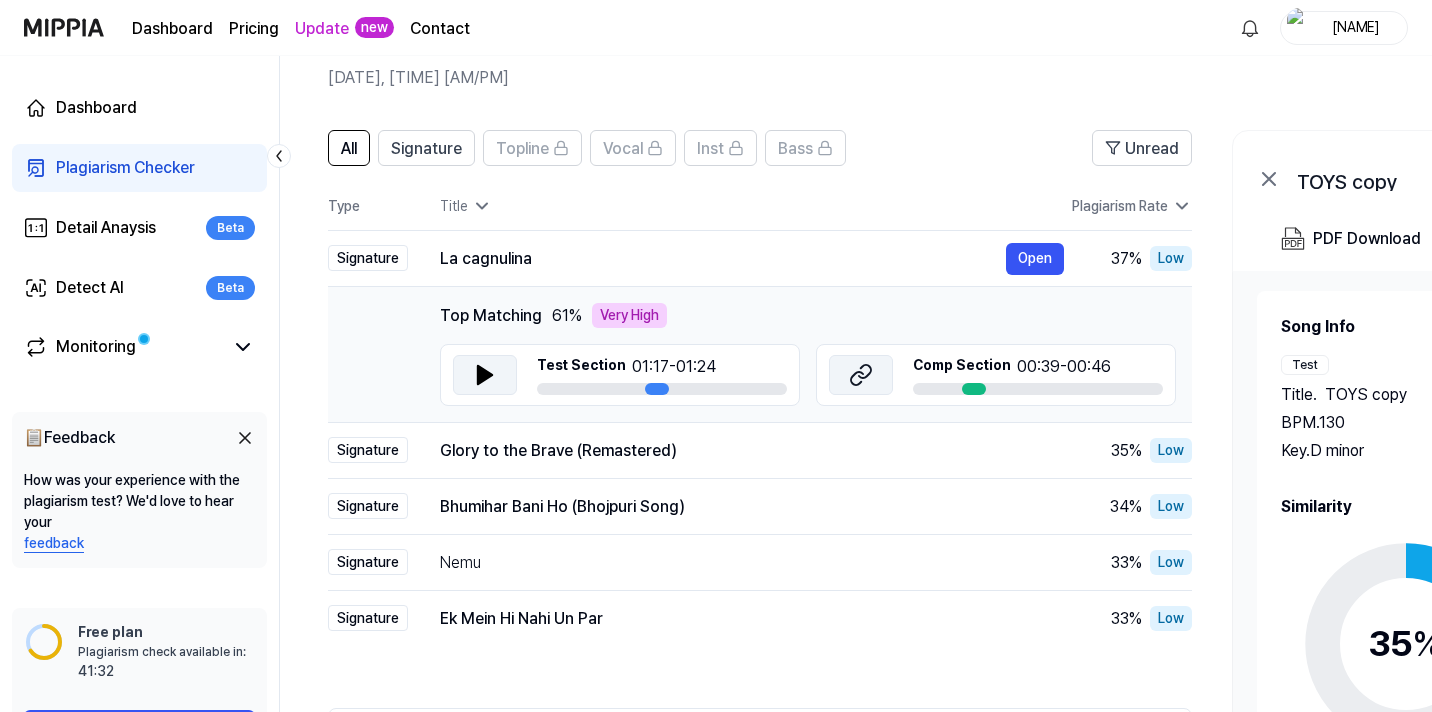 click 